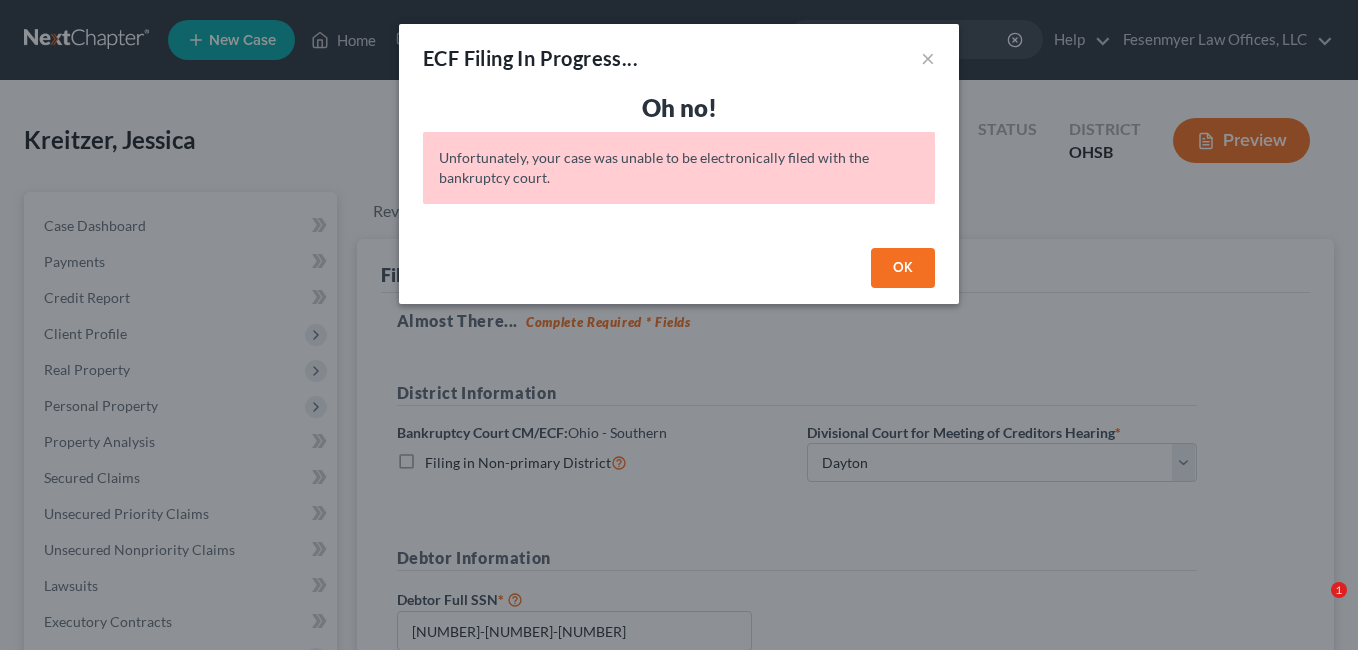 select on "2" 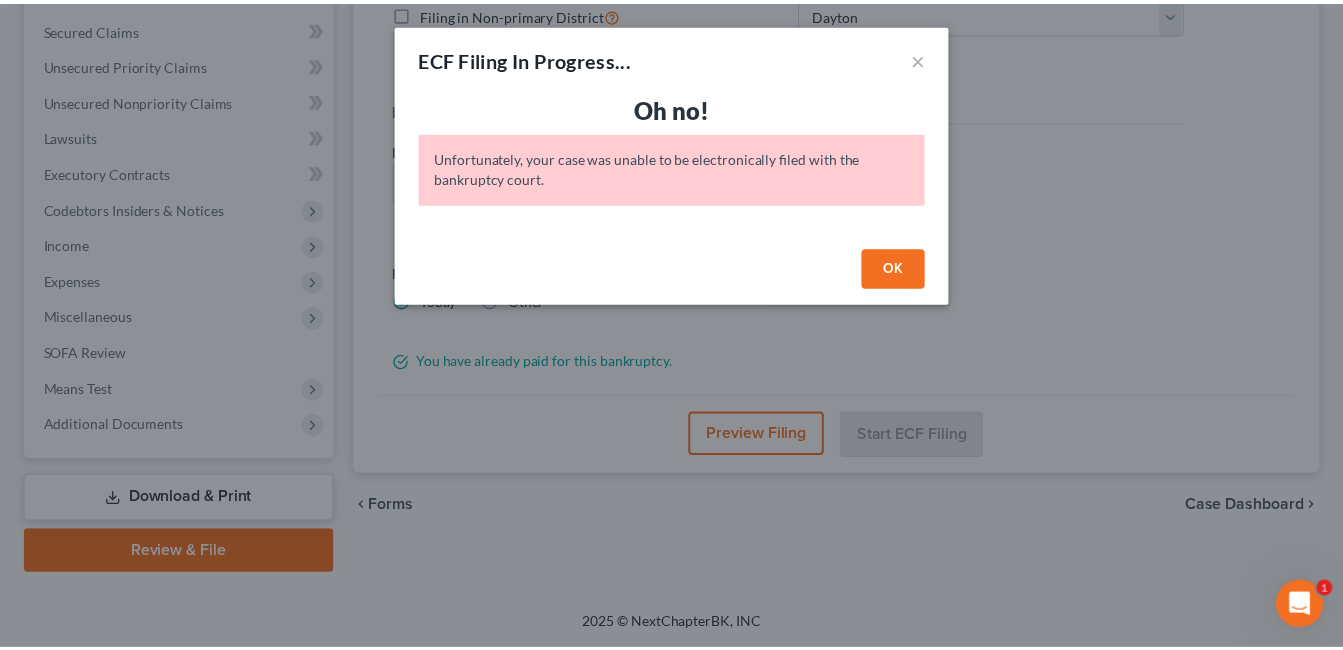 scroll, scrollTop: 0, scrollLeft: 0, axis: both 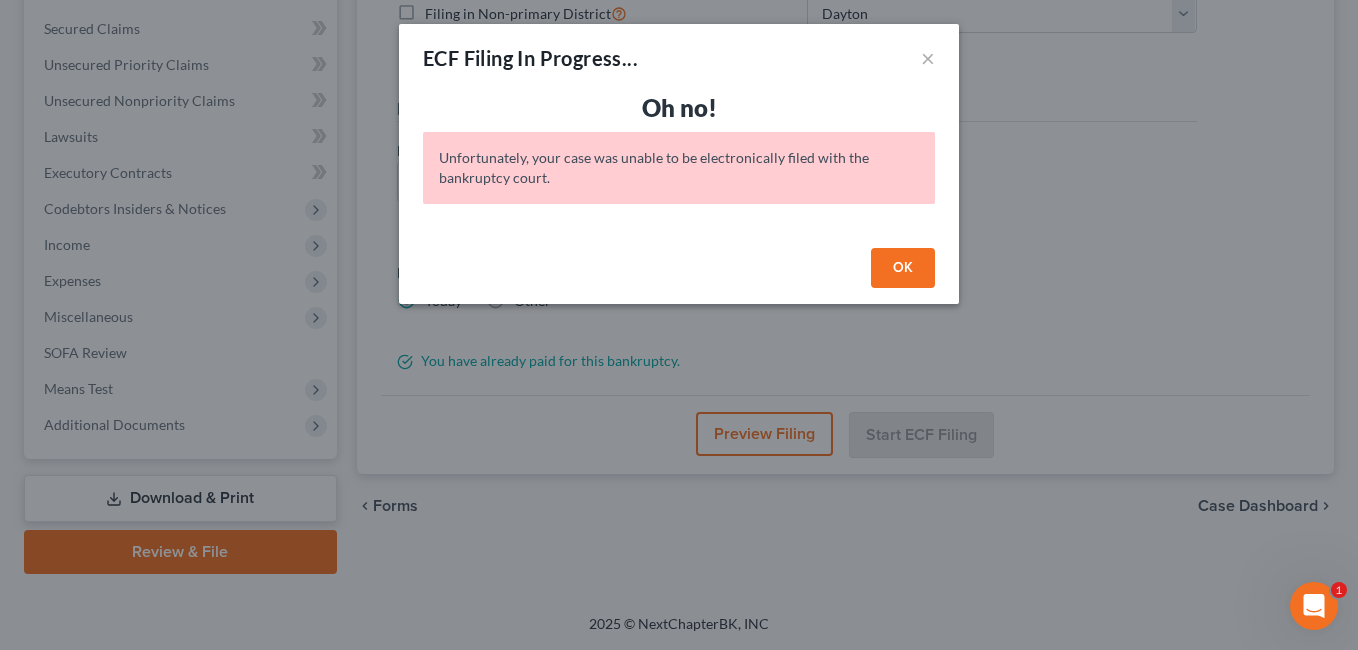 click on "OK" at bounding box center [903, 268] 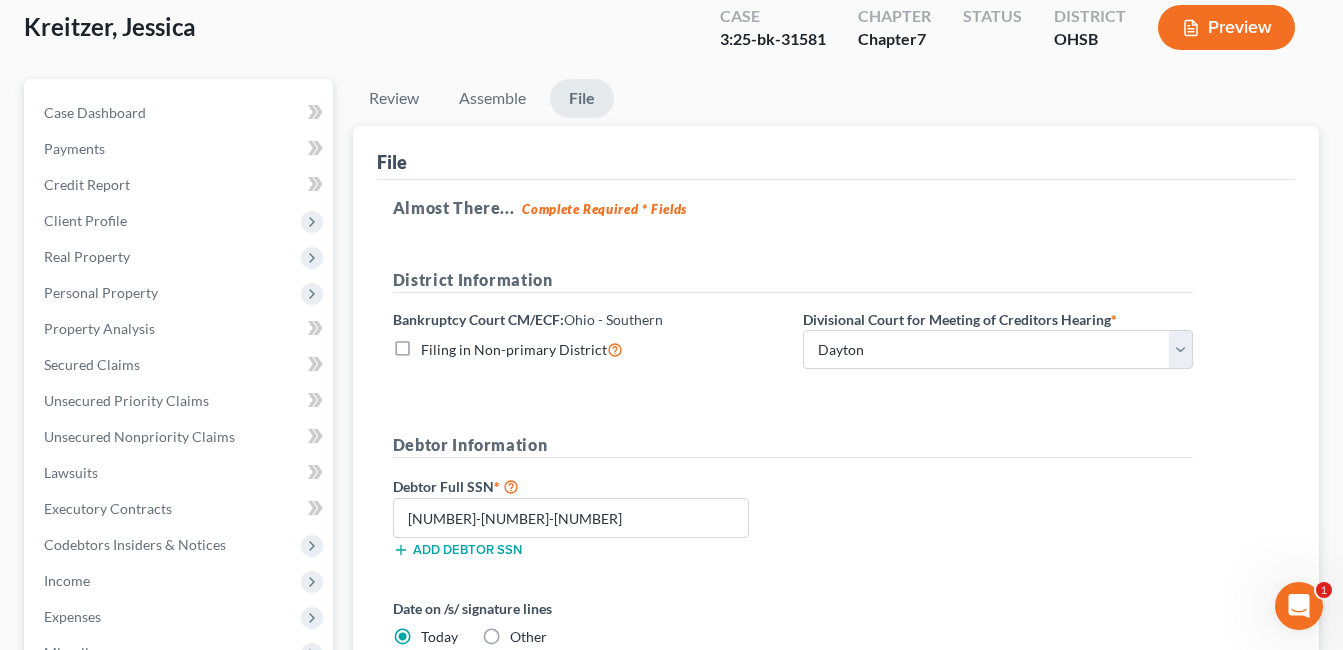scroll, scrollTop: 449, scrollLeft: 0, axis: vertical 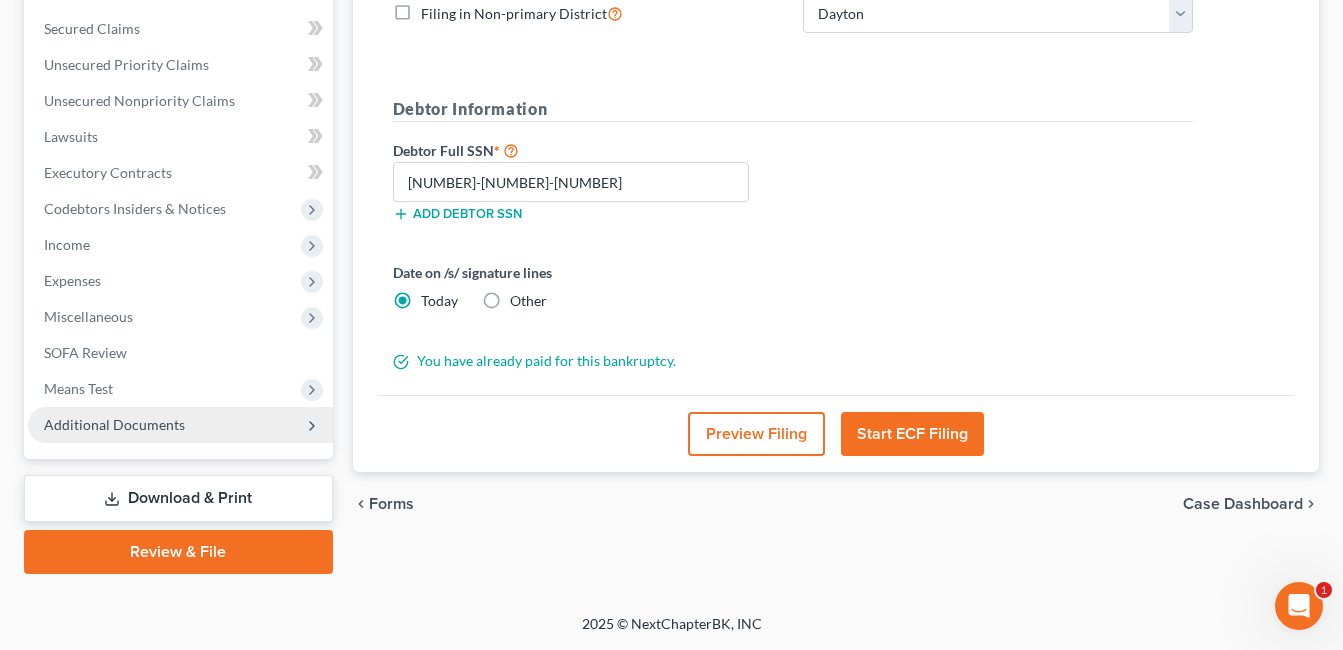 click on "Additional Documents" at bounding box center (114, 424) 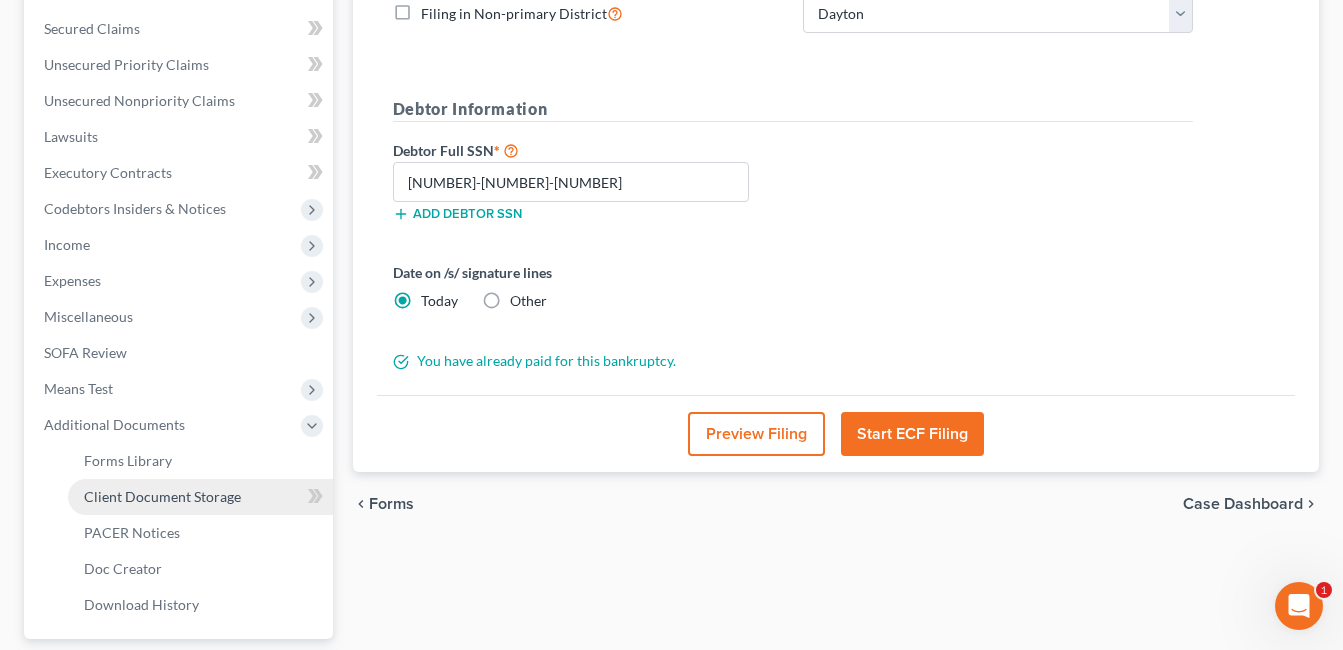 click on "Client Document Storage" at bounding box center [162, 496] 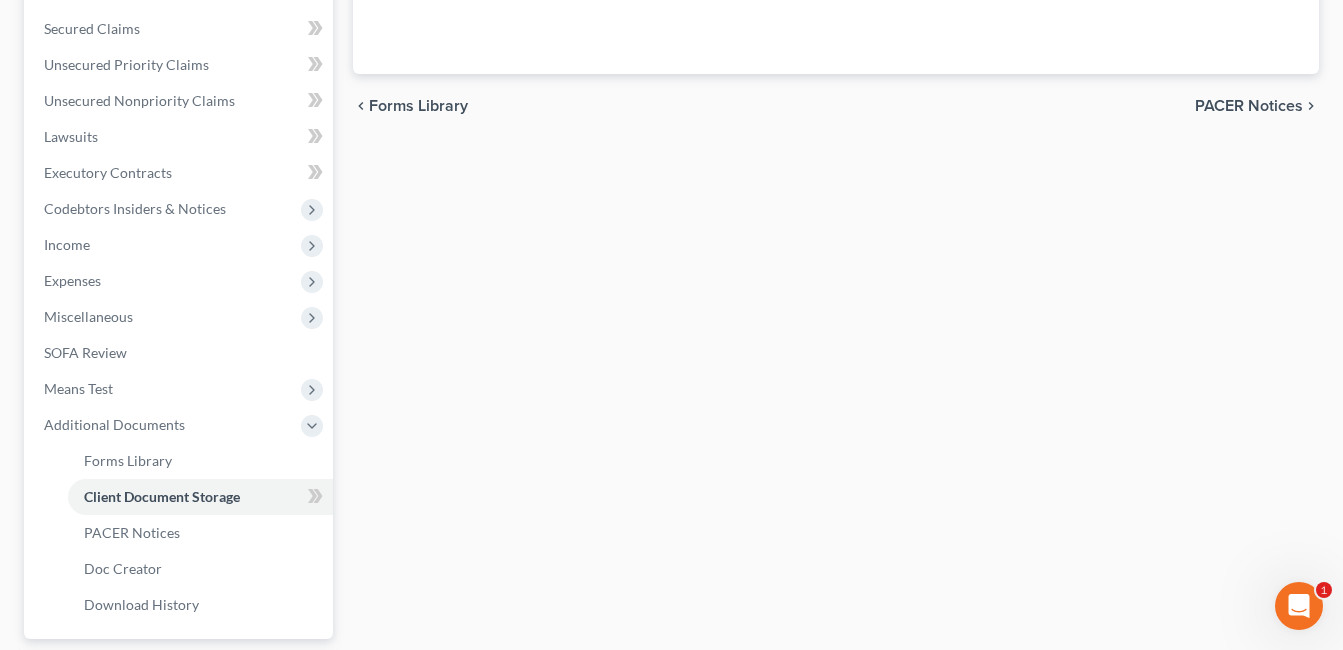 scroll, scrollTop: 347, scrollLeft: 0, axis: vertical 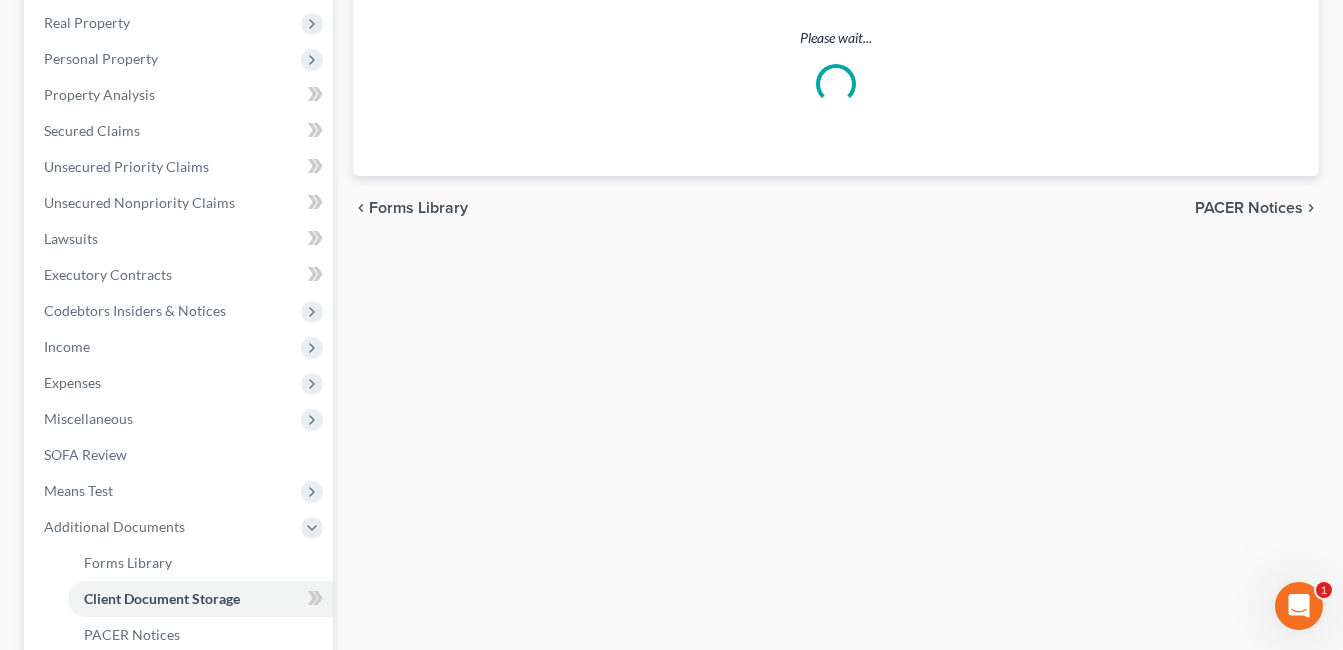 select on "7" 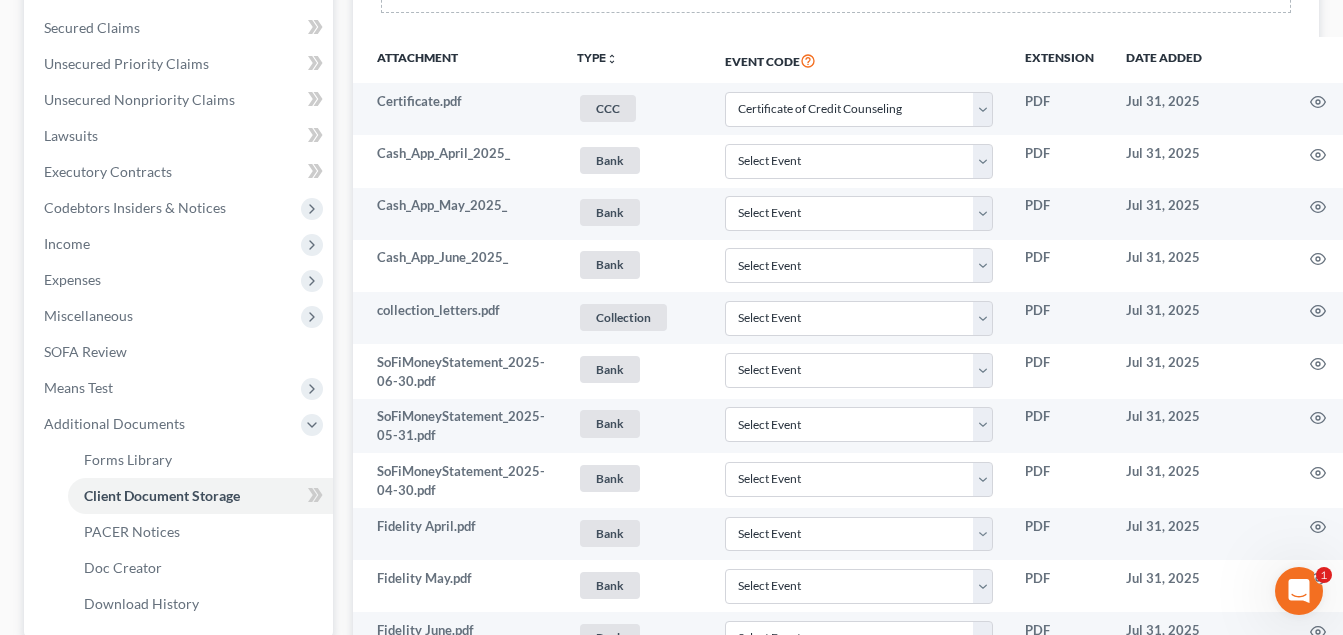 scroll, scrollTop: 400, scrollLeft: 0, axis: vertical 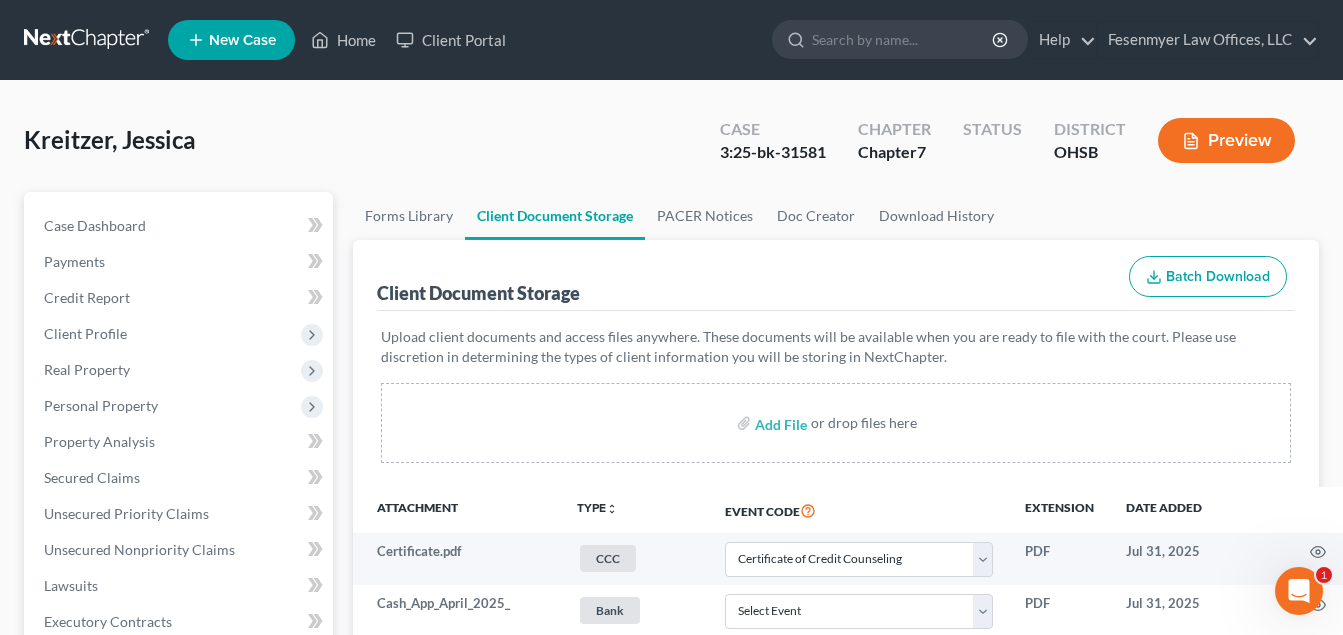 drag, startPoint x: 348, startPoint y: 228, endPoint x: 538, endPoint y: 119, distance: 219.04565 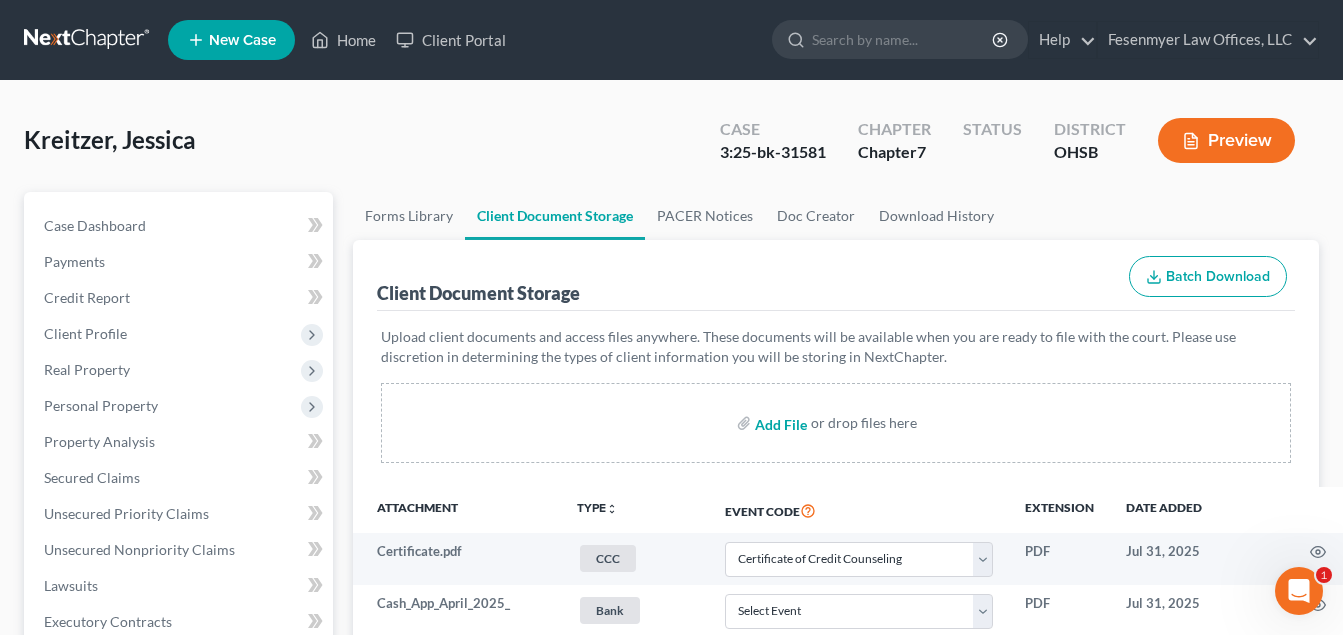 click at bounding box center (779, 423) 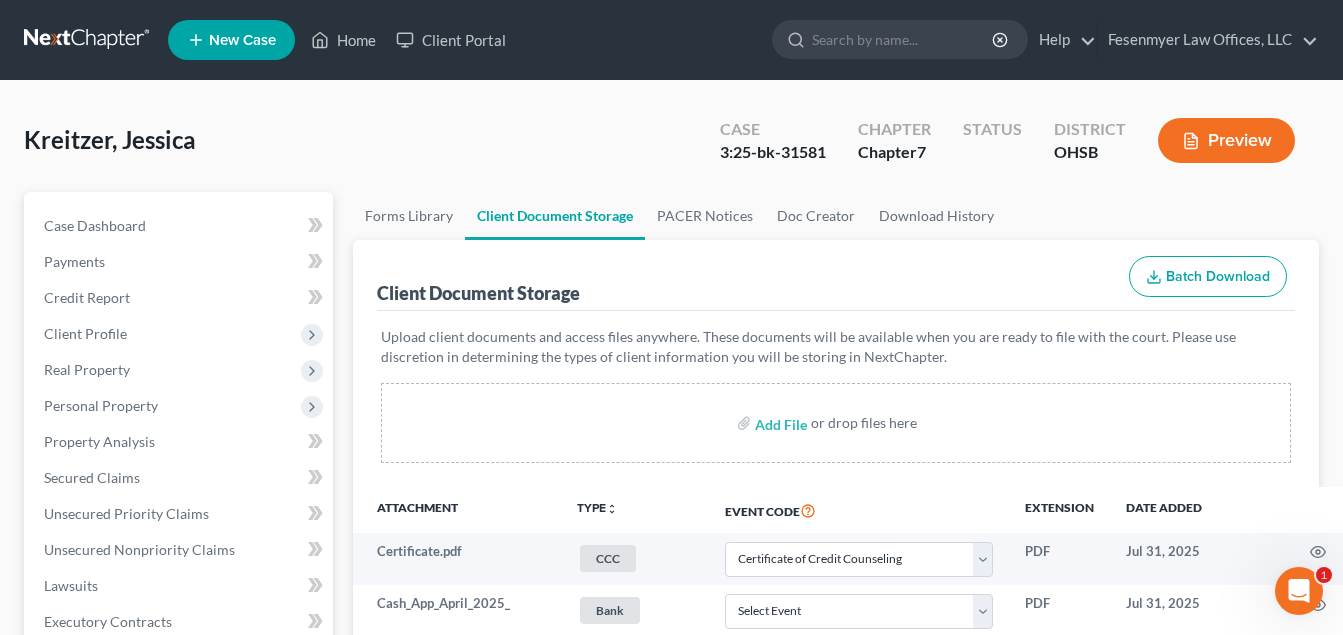 select on "7" 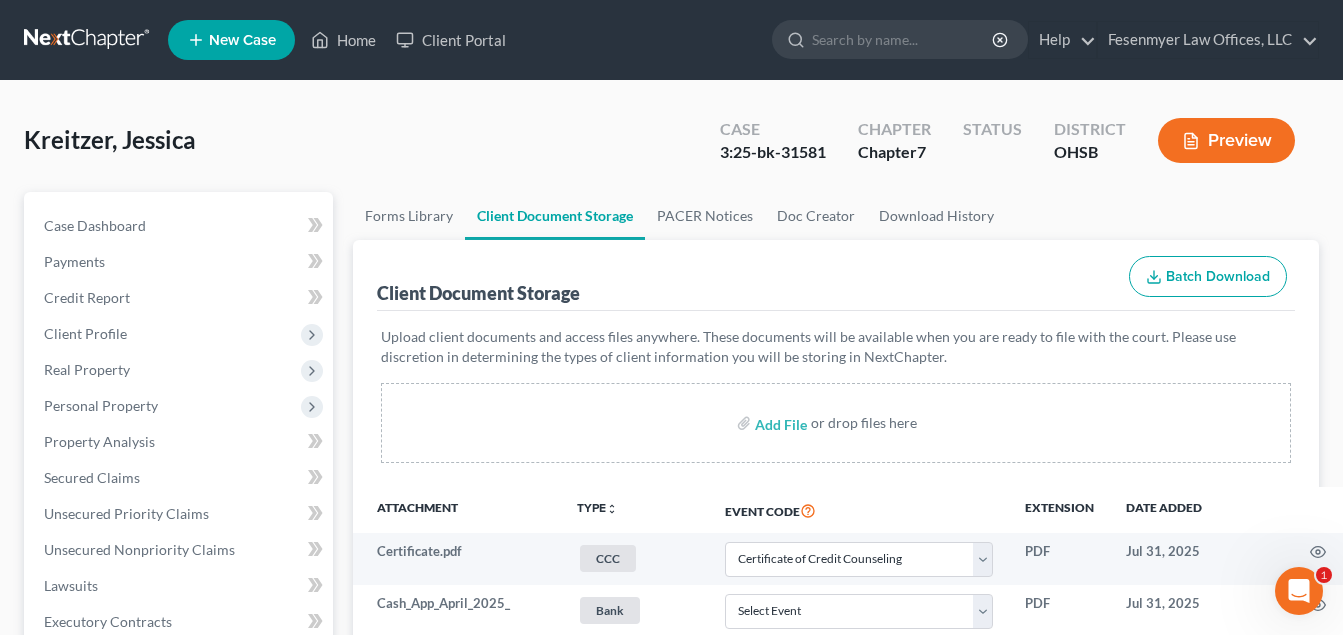 scroll, scrollTop: 1683, scrollLeft: 0, axis: vertical 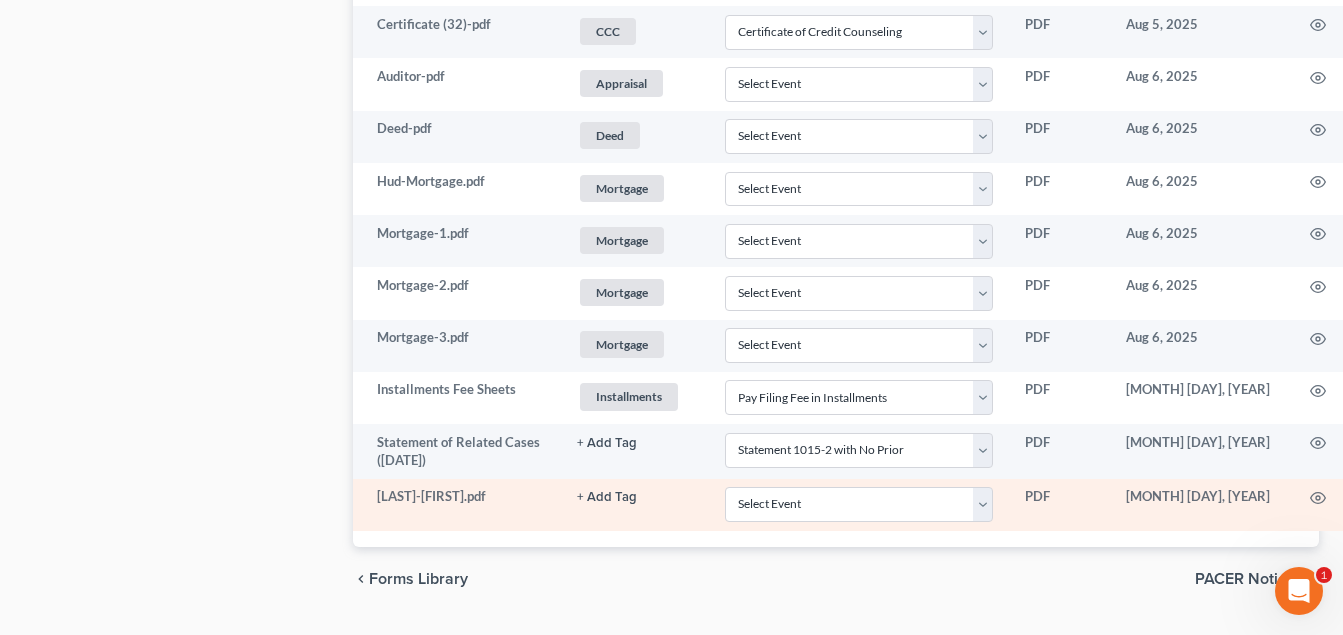 click on "+ Add Tag" at bounding box center [607, 443] 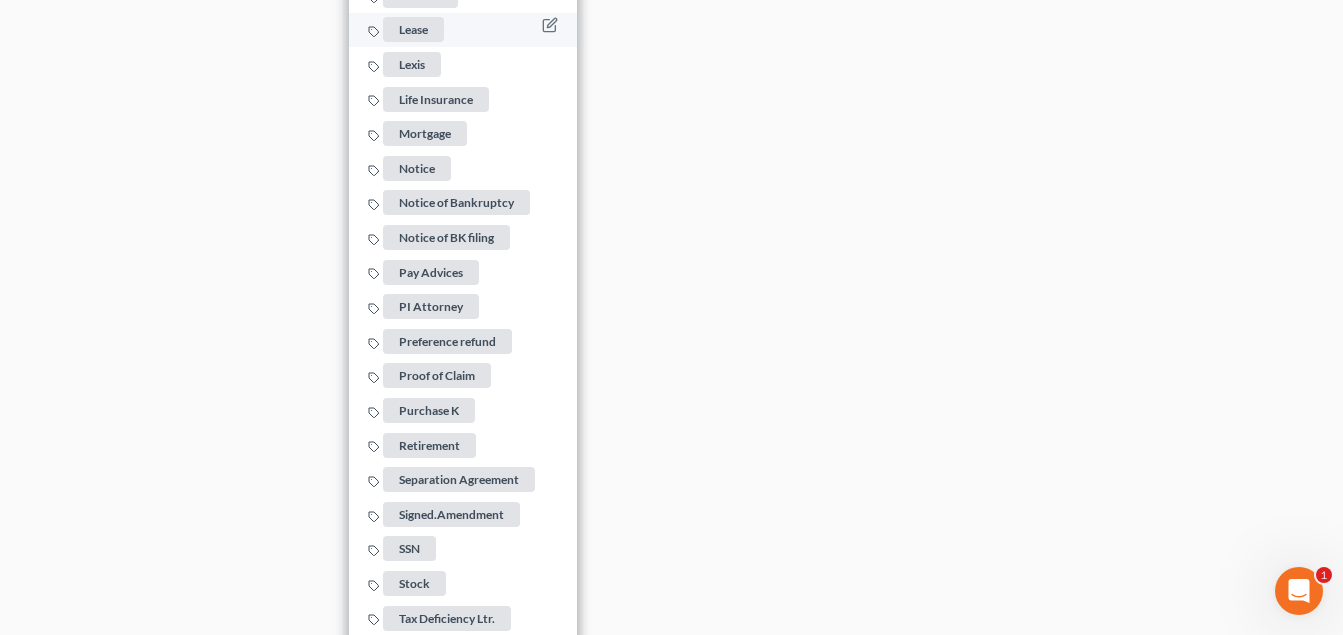 scroll, scrollTop: 3083, scrollLeft: 0, axis: vertical 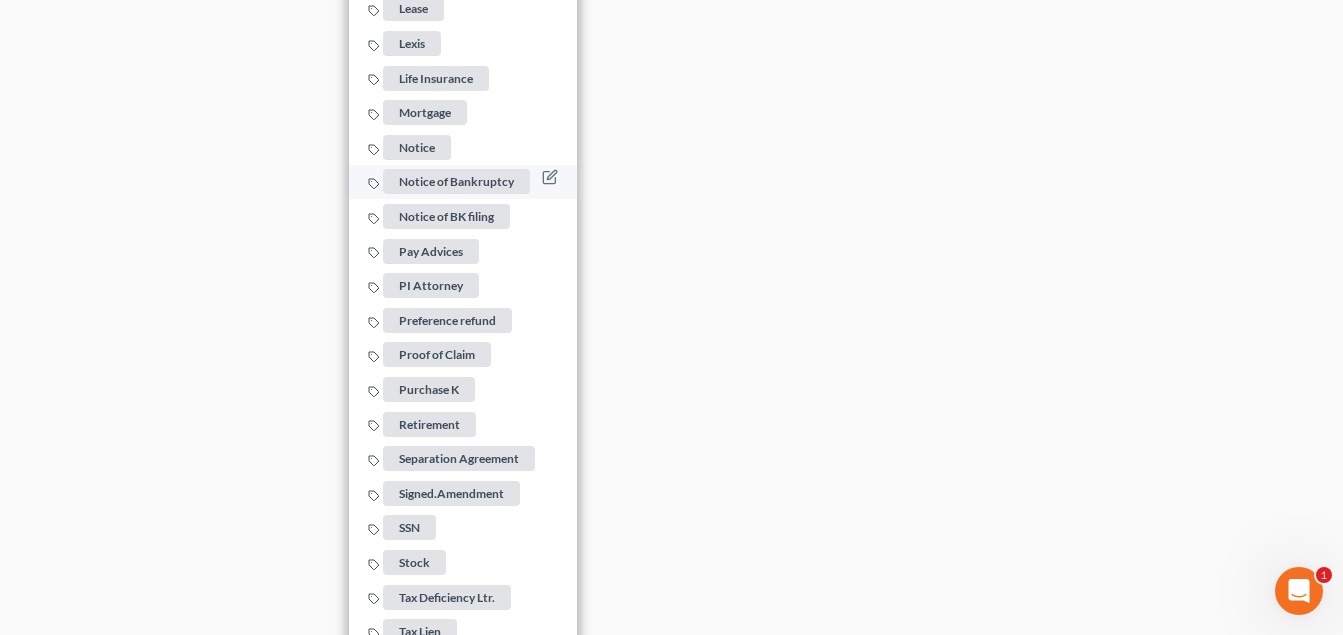 click on "Notice of Bankruptcy" at bounding box center (456, 182) 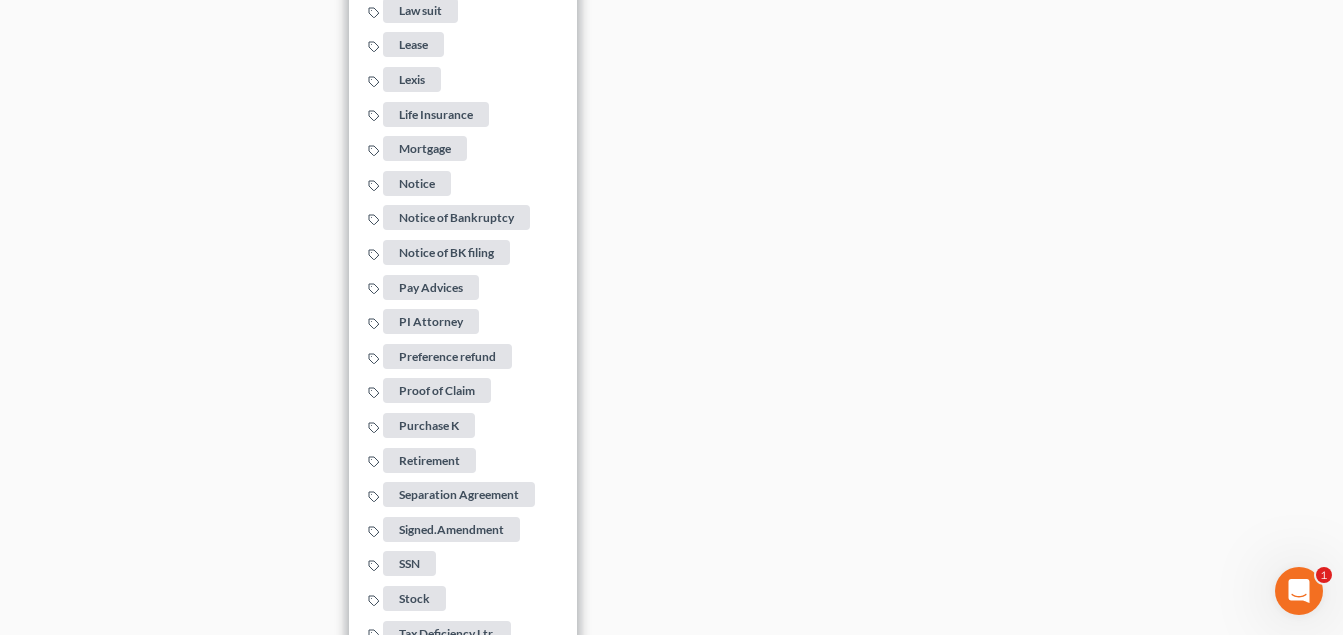 click on "Home New Case Client Portal [COMPANY] [COMPANY] [EMAIL] My Account Settings Plan + Billing Account Add-Ons Upgrade to Whoa Help Center Webinars Training Videos What's new Log out New Case Home Client Portal         - No Result - See all results Or Press Enter... Help Help Center Webinars Training Videos What's new [COMPANY] [COMPANY] [EMAIL] My Account Settings Plan + Billing Account Add-Ons Upgrade to Whoa Log out 	 [LAST], [FIRST] Upgraded Case 3:25-bk-31581 Chapter Chapter  7 Status District OHSB Preview Petition Navigation
Case Dashboard
Payments
Invoices" at bounding box center [671, -1898] 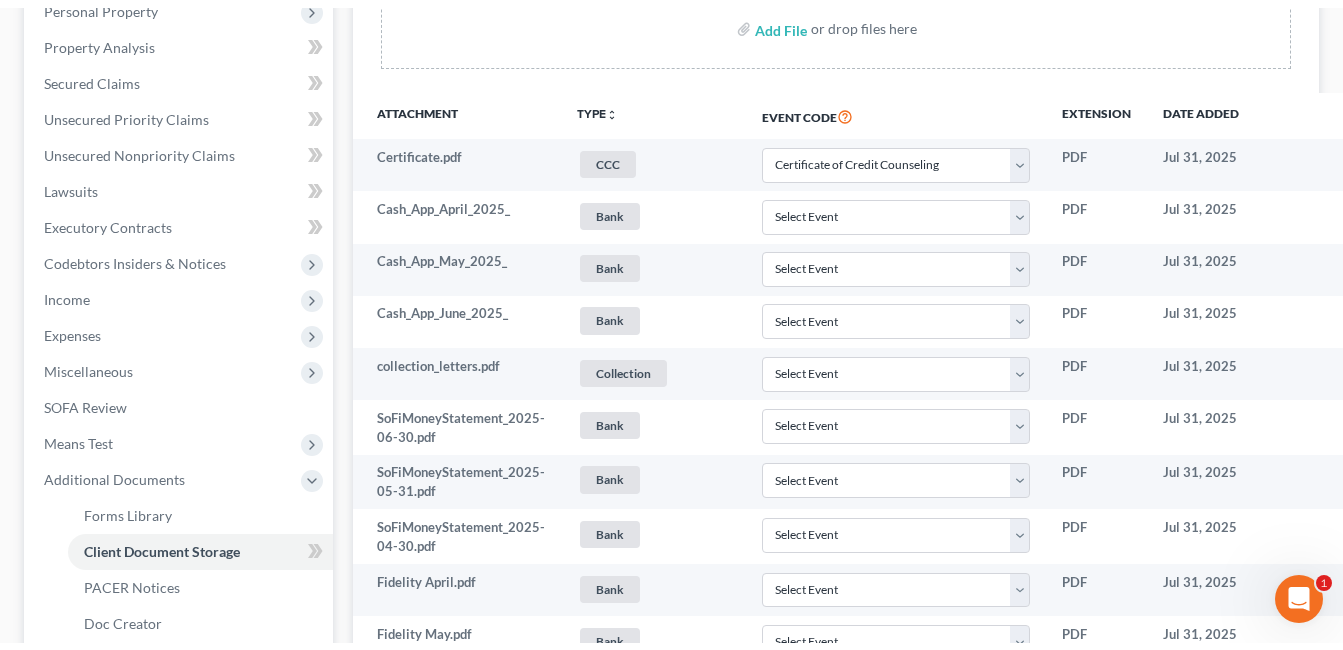 scroll, scrollTop: 0, scrollLeft: 0, axis: both 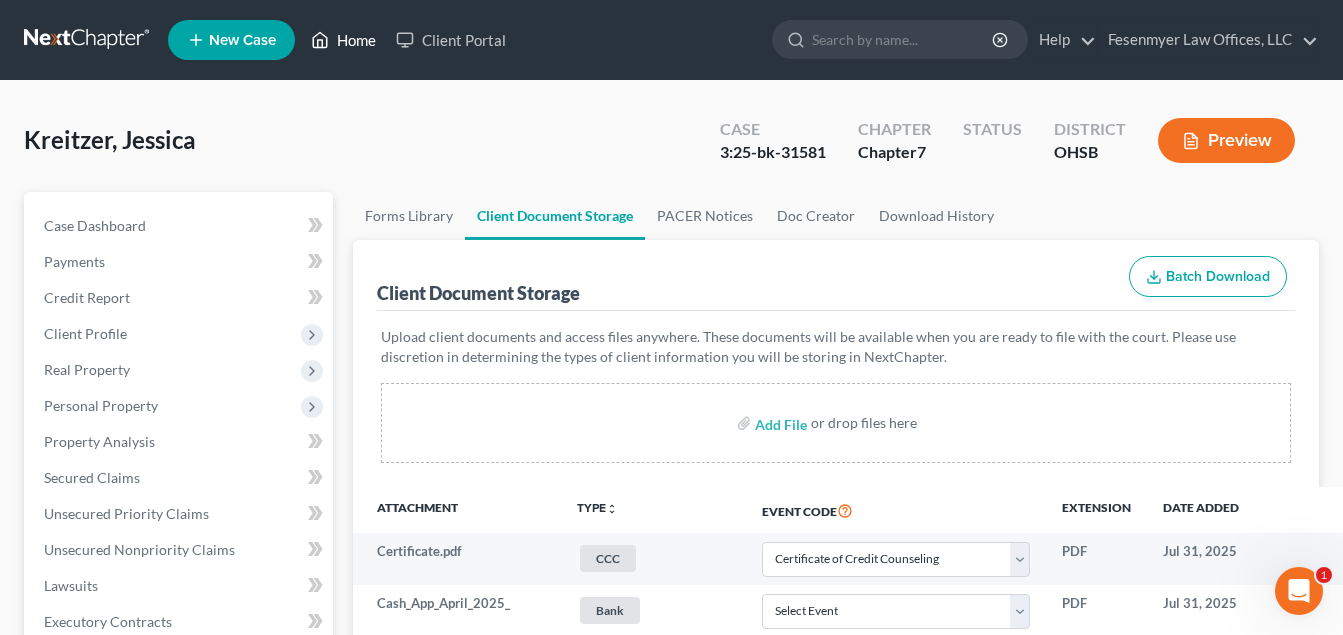 click on "Home" at bounding box center (343, 40) 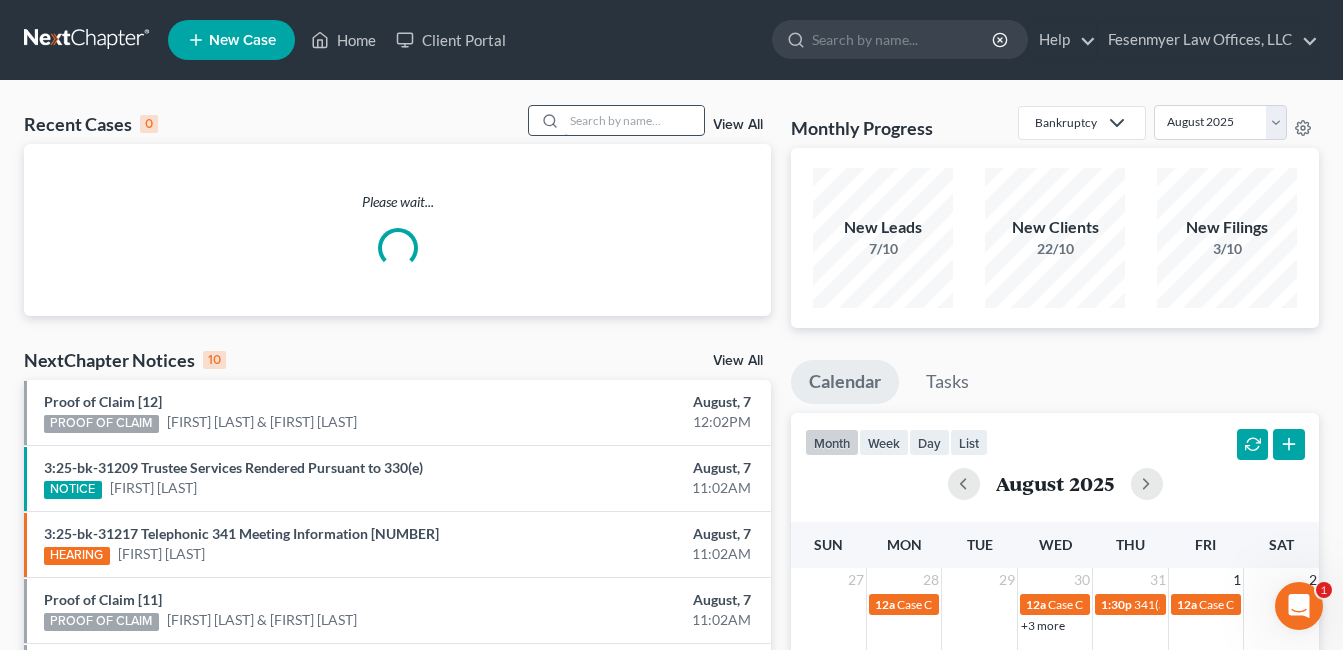 click at bounding box center [634, 120] 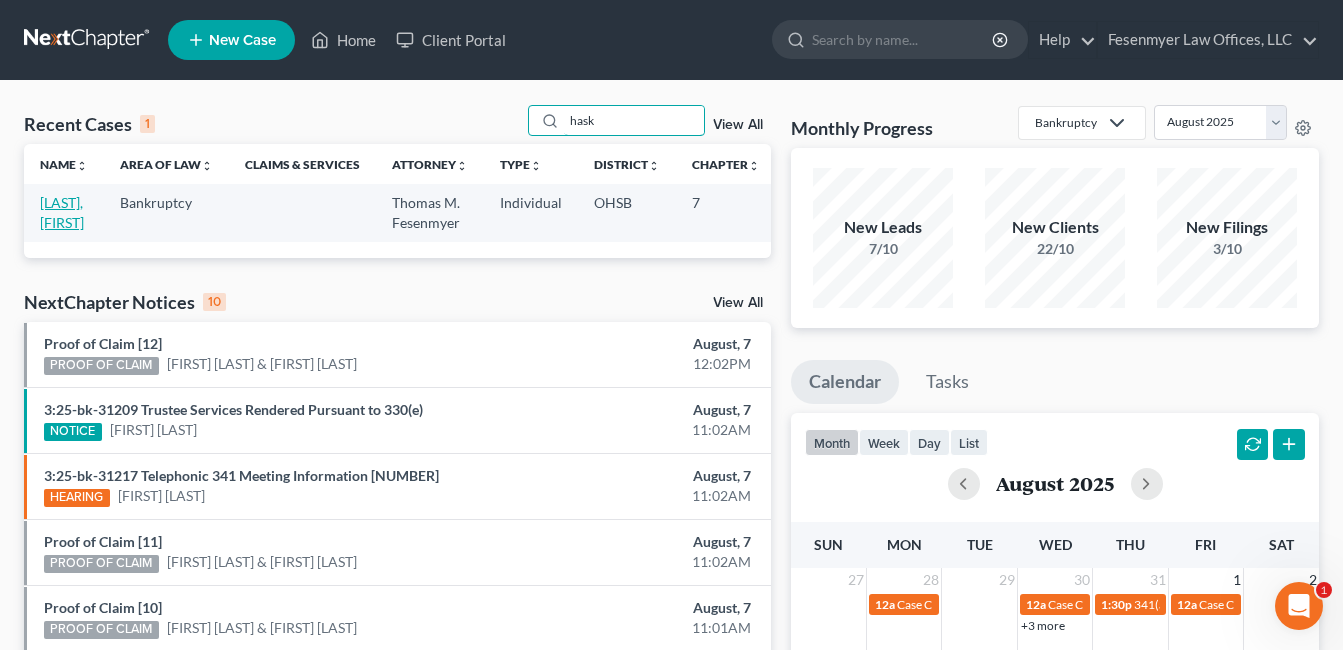 type on "hask" 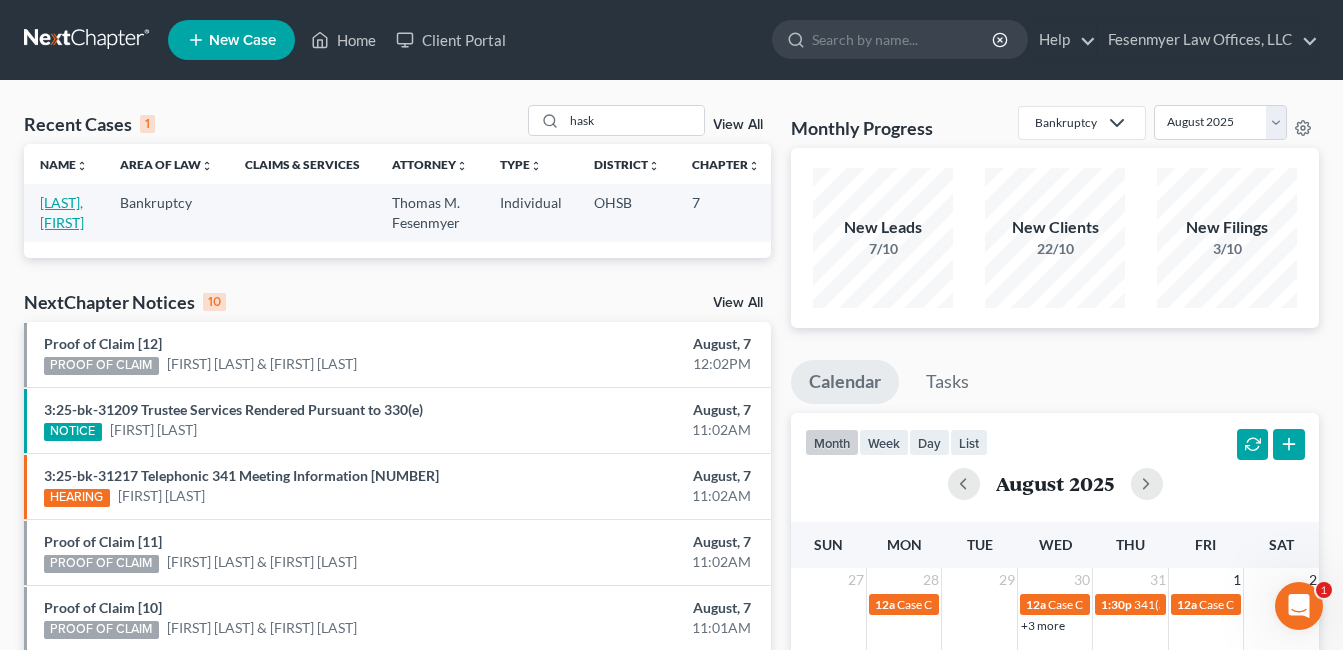 click on "[LAST], [FIRST]" at bounding box center [62, 212] 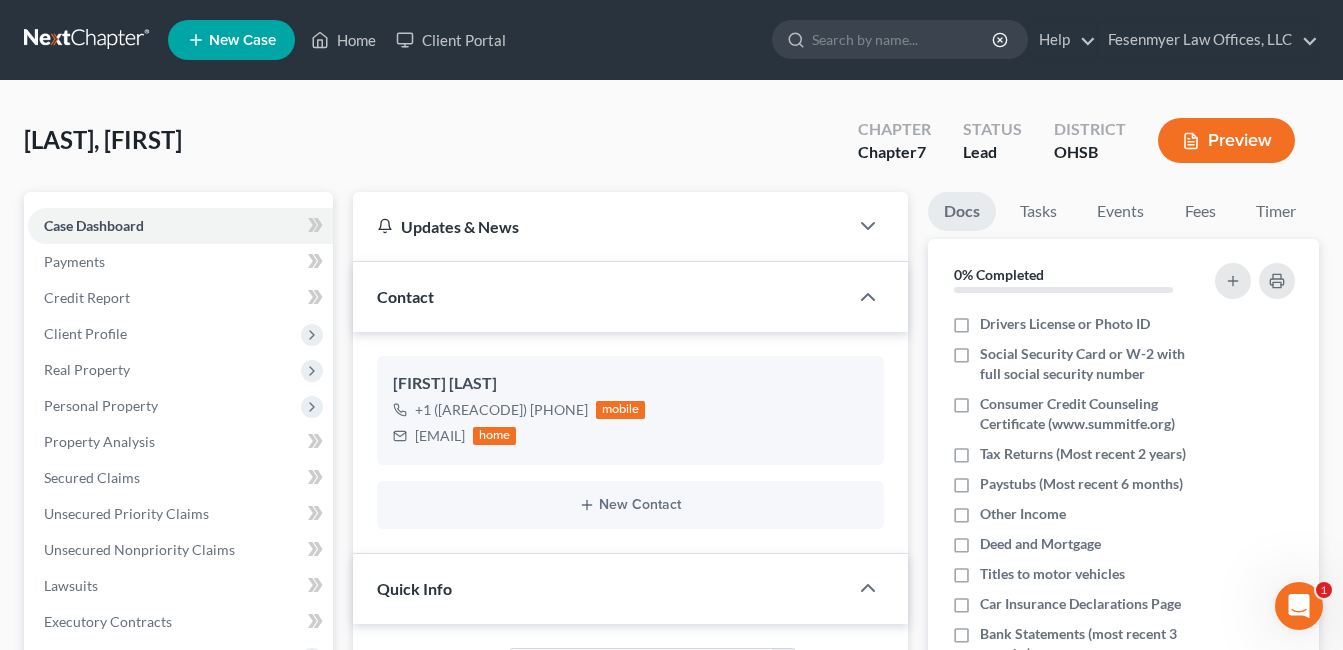 scroll, scrollTop: 500, scrollLeft: 0, axis: vertical 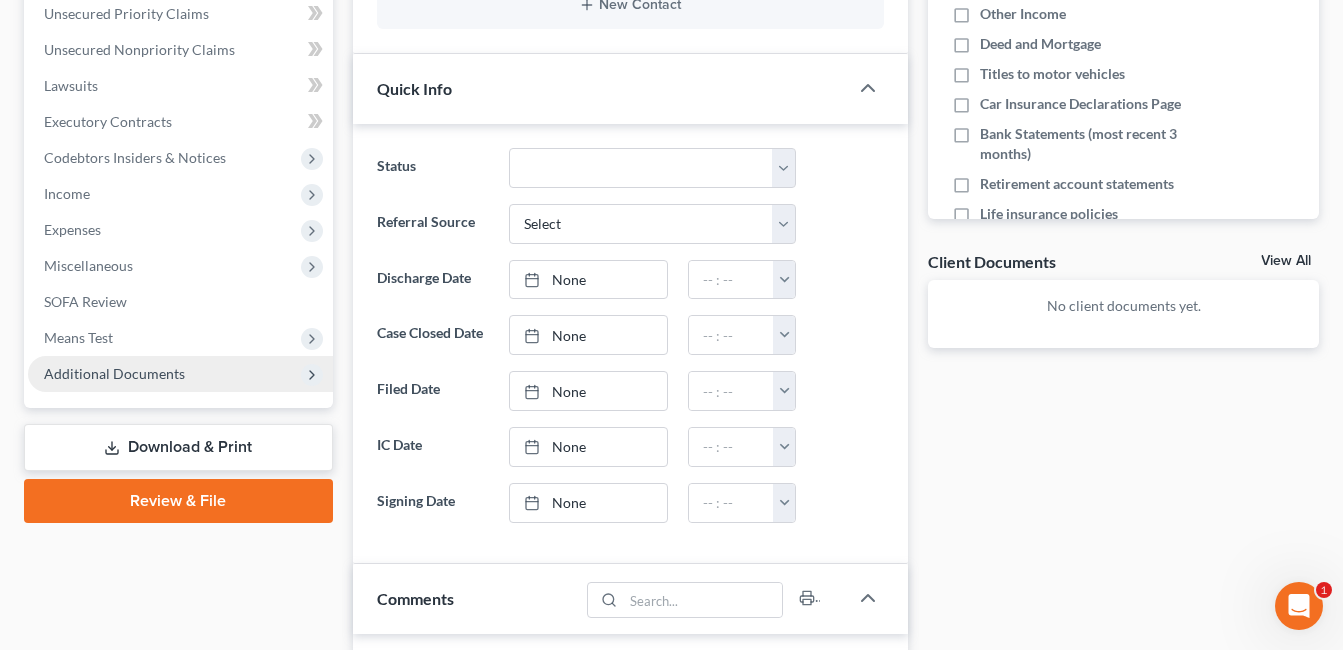 click on "Additional Documents" at bounding box center (114, 373) 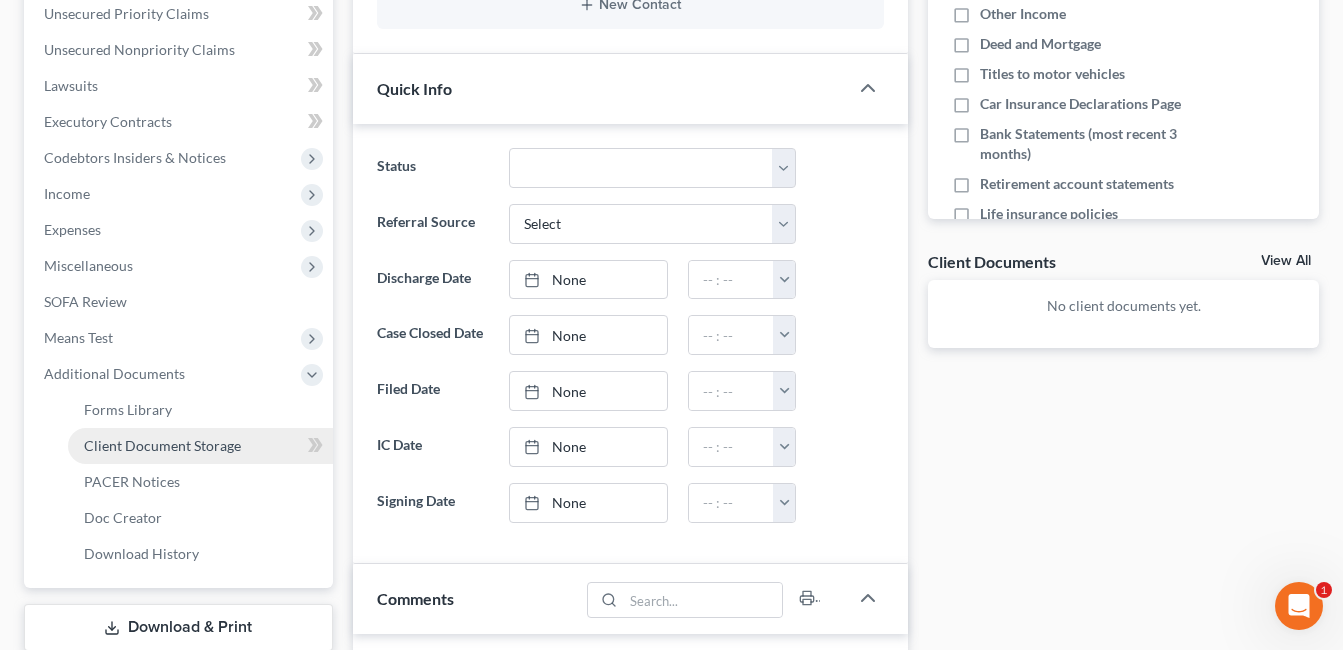 click on "Client Document Storage" at bounding box center [200, 446] 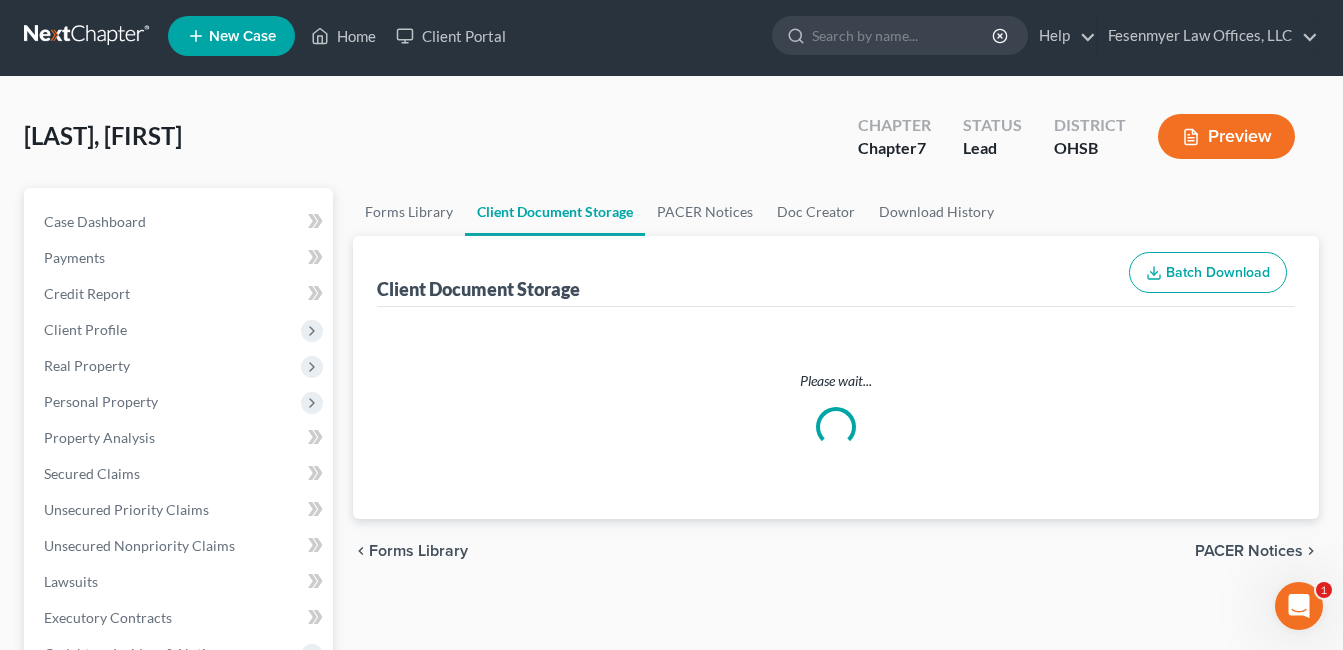 scroll, scrollTop: 0, scrollLeft: 0, axis: both 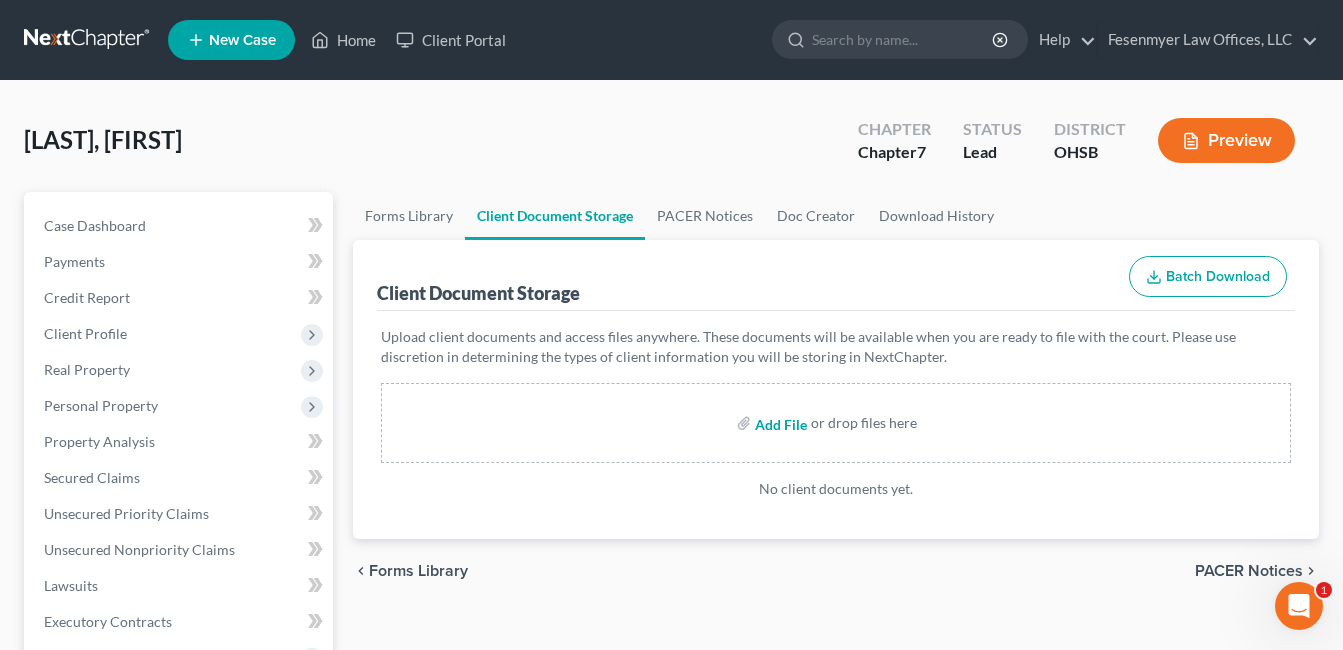 click at bounding box center (779, 423) 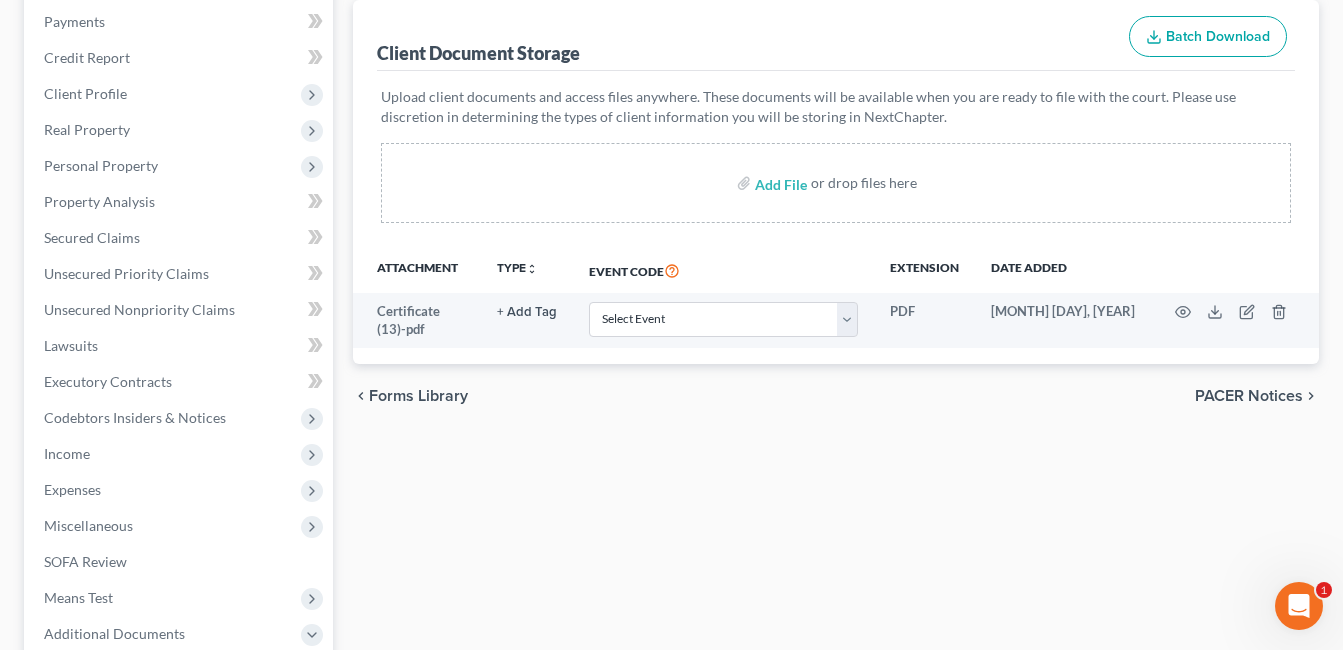 scroll, scrollTop: 300, scrollLeft: 0, axis: vertical 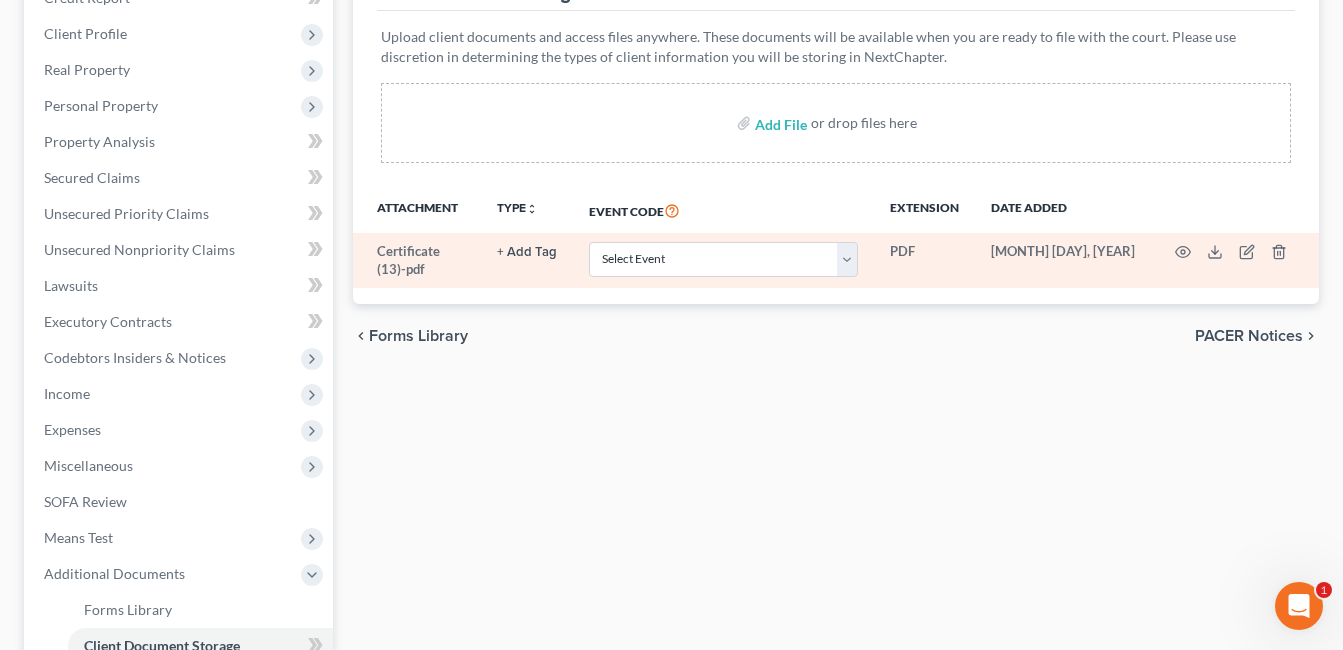 click on "+ Add Tag" at bounding box center [527, 251] 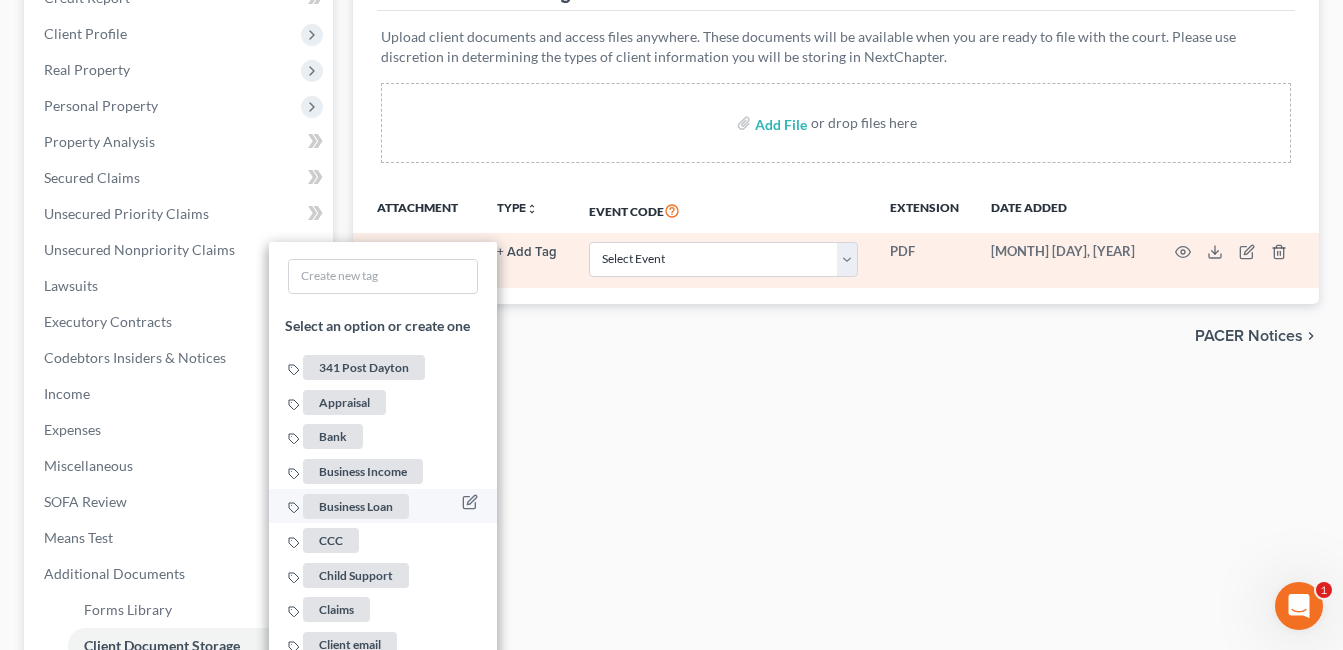 click on "CCC" at bounding box center [332, 540] 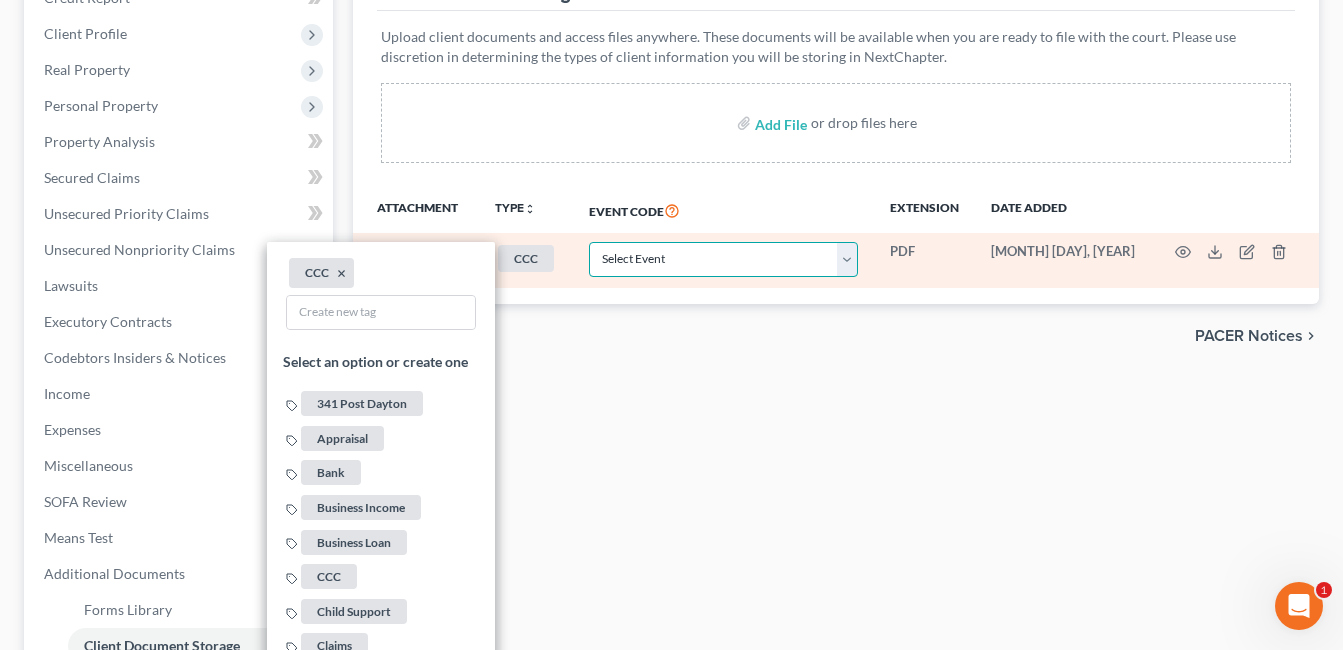 drag, startPoint x: 916, startPoint y: 257, endPoint x: 875, endPoint y: 279, distance: 46.52956 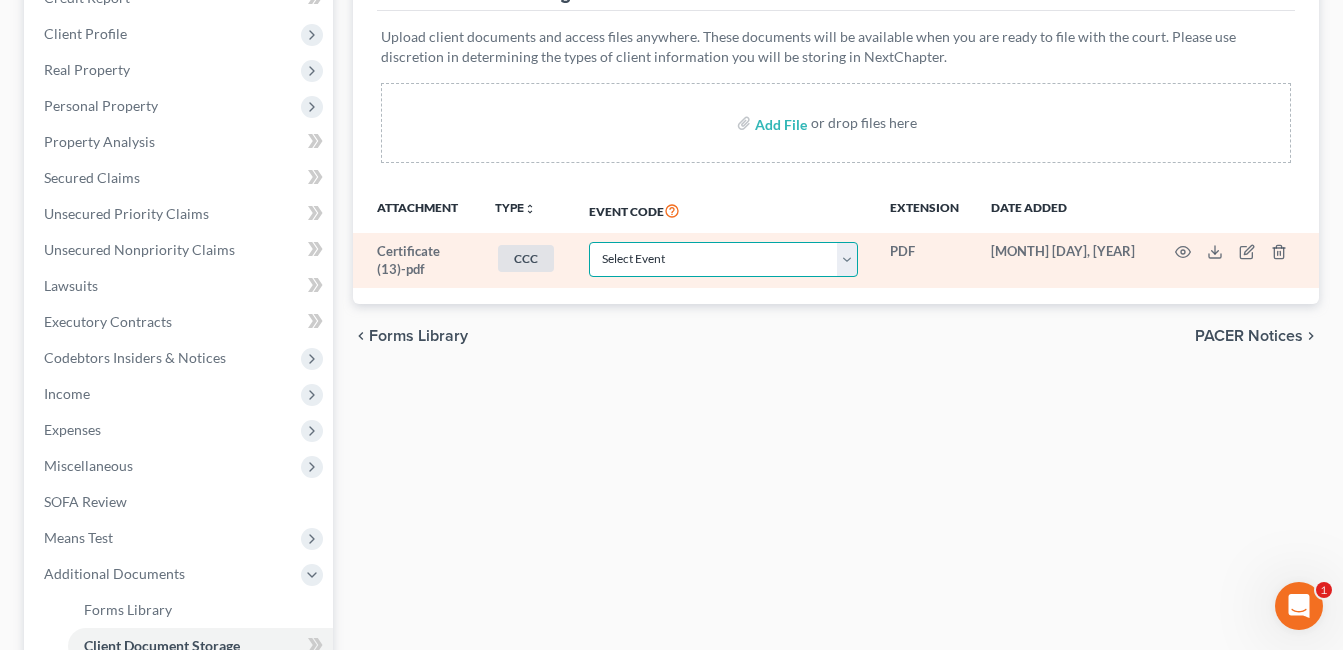 select on "7" 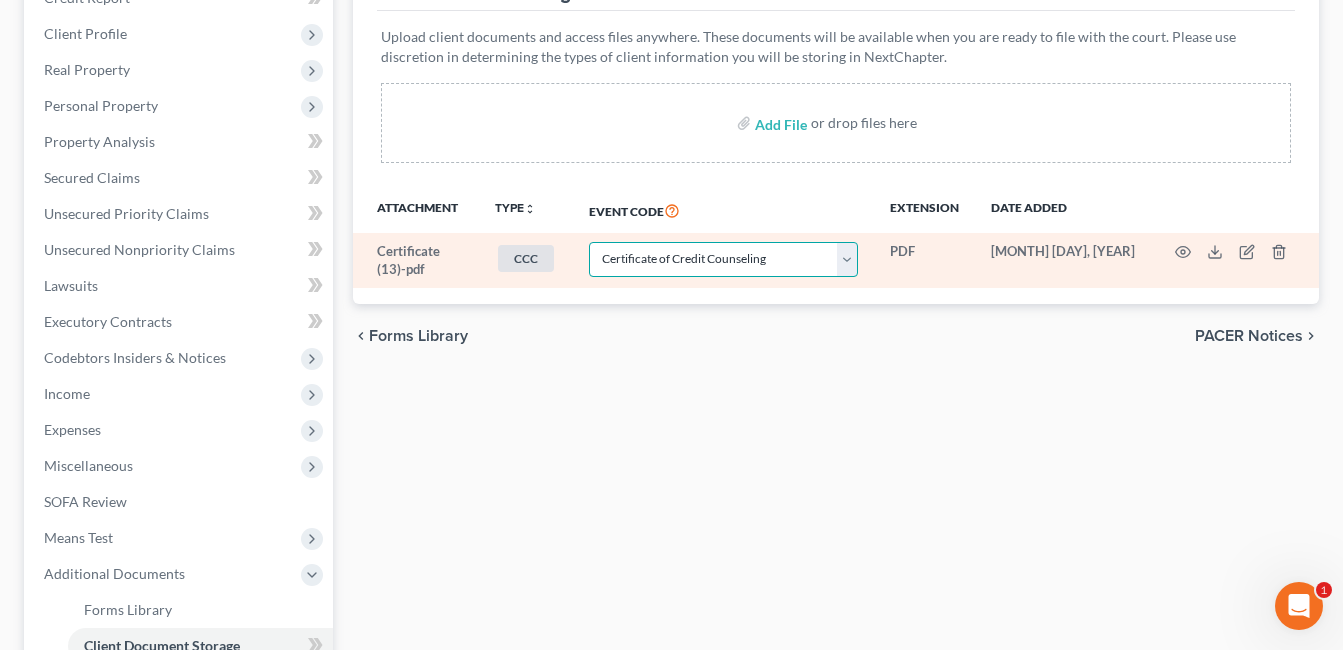 click on "Select Event 20 Largest Unsecured Creditors Amended Document Amended List of Creditors Amended Schedules Amended Statement of Current Monthly and Disposable Income Form 122 Amended Statement of Financial Affairs Business Income and Expenses Certificate of Credit Counseling Certificate of Service Certificate of Service (Use Only for Rule 3002.1 Events) Certification Regarding Notice to Debtor Certification of No New or Changed Creditors Certification of Plan Payment Chapter 11 Final Report and Account Chapter 11 Statement of Current Monthly Income - Form 22B Chapter 11 Statement of Monthly Income Form 122B Chapter 13 Calculation of Disposable Income 122C-2 Chapter 13 Plan Chapter 13 Statement of Monthly Income 122C-1 Chapter 7 Means Test Calculation 122A-2 Chapter 7 Statements - Monthly Income (122A-1) / Exemption Presumption of Abuse (122A-1Supp) Corporate Resolution Debtor Electronic Noticing Request Debtor Repayment Plan Debtor's Certification Regarding Issuance of Discharge Order Equity Security Holders" at bounding box center (723, 259) 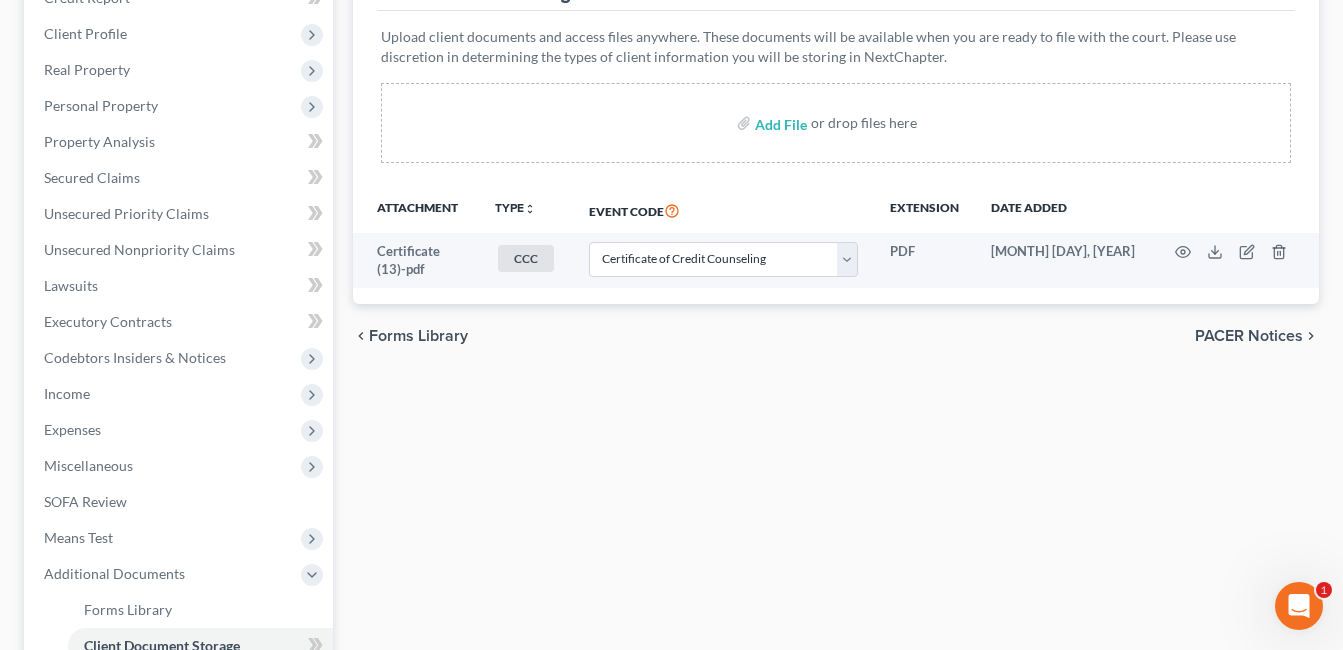 click on "Forms Library
Client Document Storage
PACER Notices
Doc Creator
Download History
Client Document Storage
Batch Download
Upload client documents and access files anywhere. These documents will be available when you are ready to file with the court. Please use discretion in determining the types of client information you will be storing in NextChapter.
Add File
or drop files here
Attachment TYPE unfold_more NONE 341 Post Dayton Appraisal Bank Business Income Business Loan CCC Child Support Claims Client email Collection Collection Letter Deed Discharge Order Divorce Decree DO NOT SEND TO TRUSTEE Hearing ID ID/SSN Installments Insurance Land K Law suit Lease Lexis Life Insurance Mortgage Notice Notice of Bankruptcy Notice of BK filing Pay Advices PI Attorney Preference refund Proof of Claim Purchase K Retirement Separation Agreement Signed.Amendment SSN Stock Tax Deficiency Ltr. Tax Lien W2" at bounding box center [836, 397] 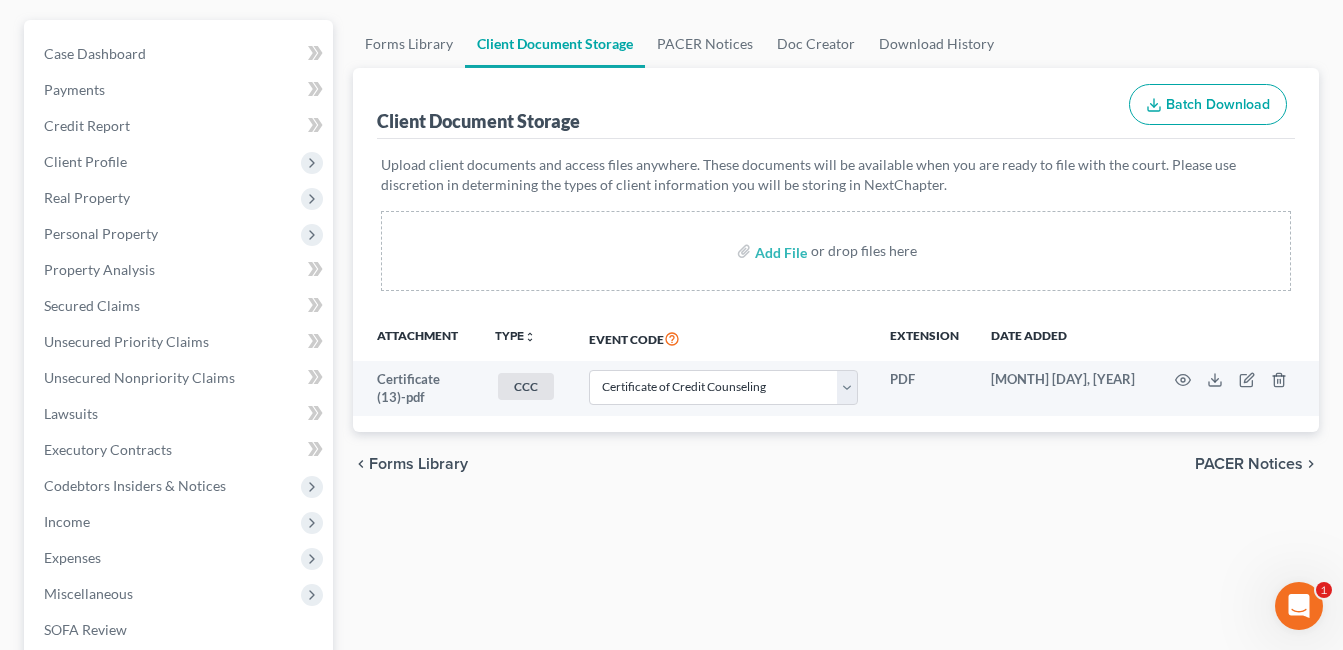 scroll, scrollTop: 0, scrollLeft: 0, axis: both 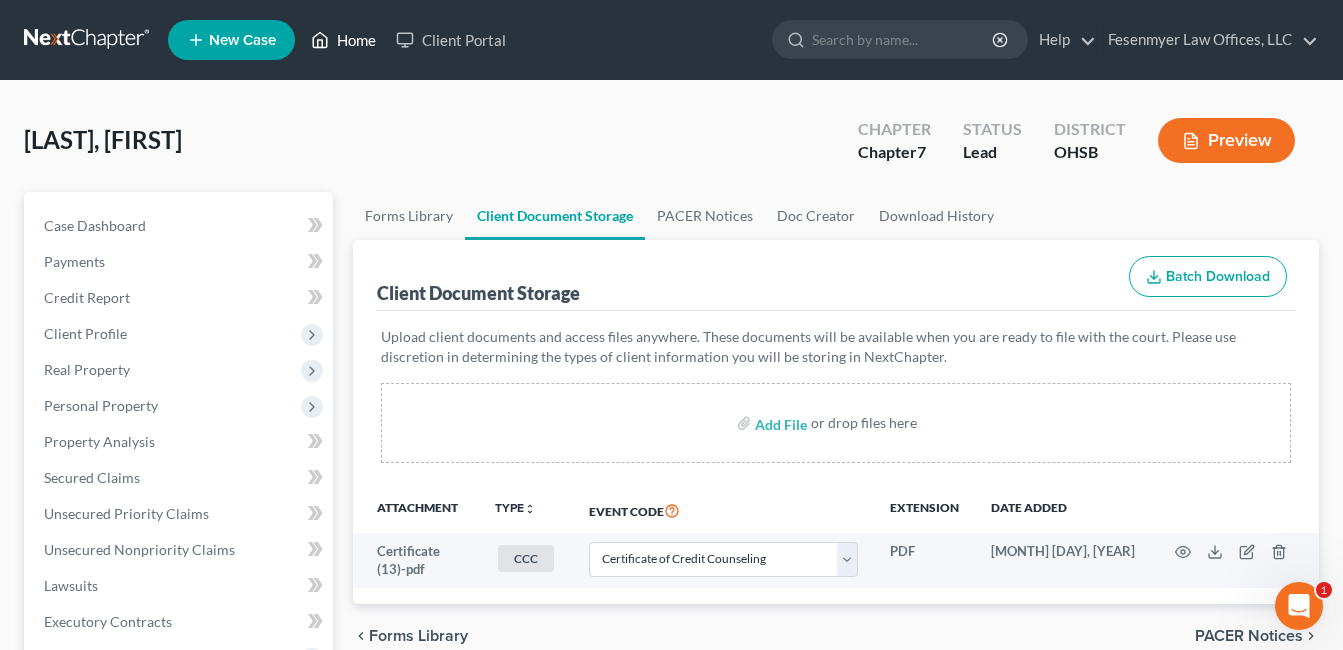 click on "Home" at bounding box center [343, 40] 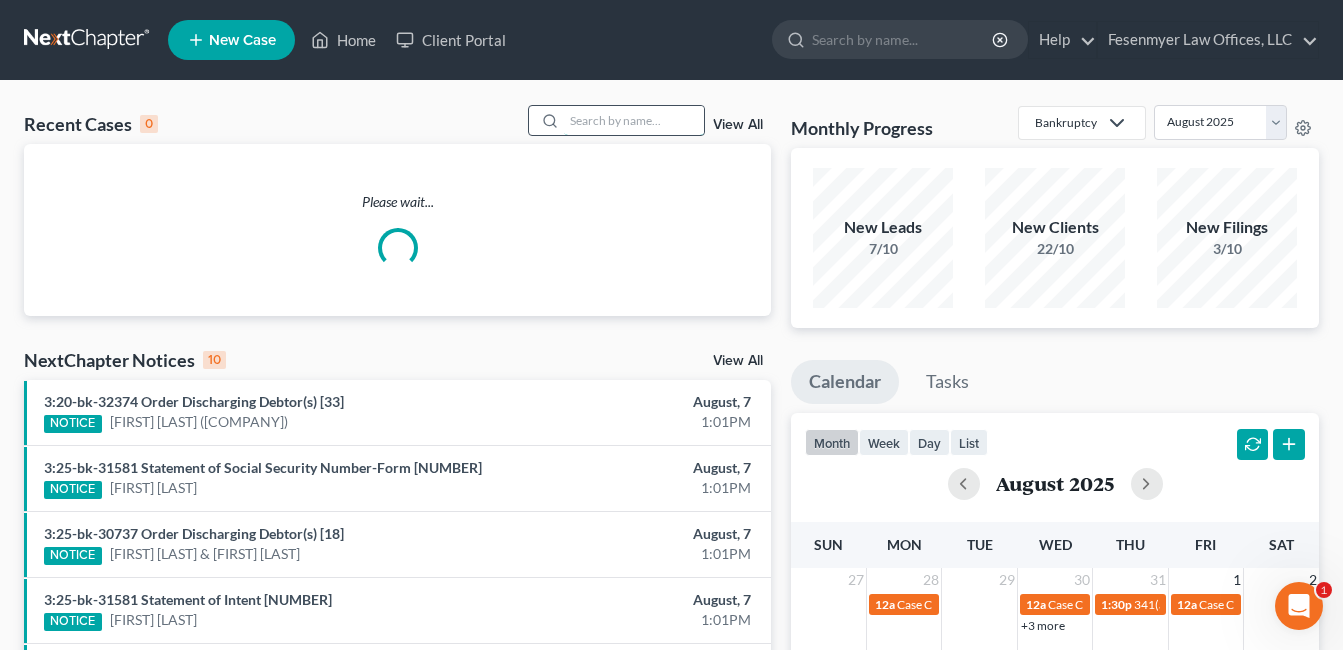 click at bounding box center [634, 120] 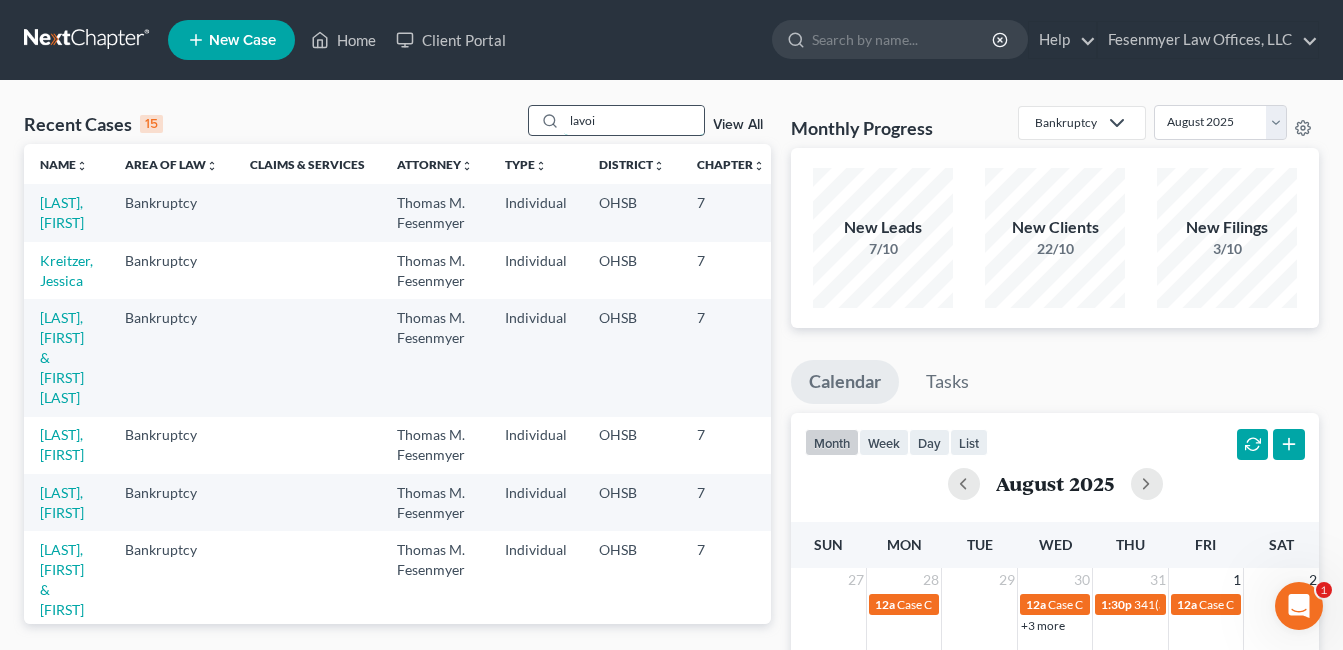 type on "lavoie" 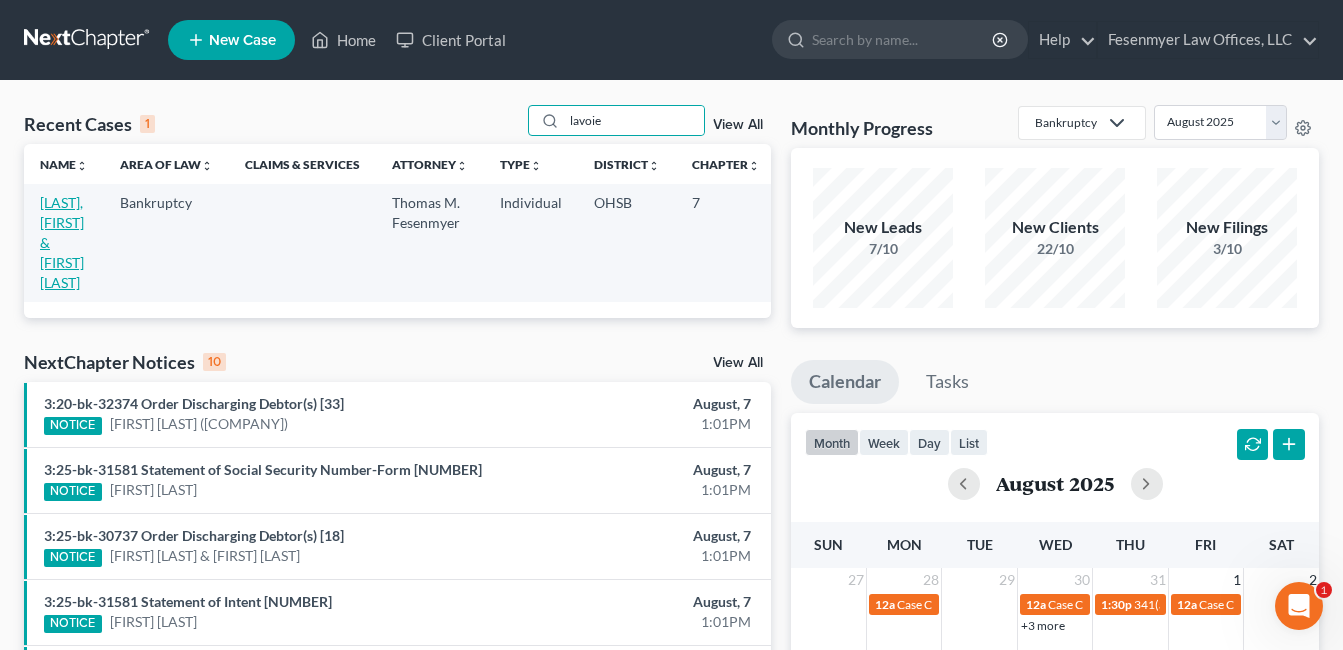 click on "[LAST], [FIRST] & [FIRST] [LAST]" at bounding box center (62, 242) 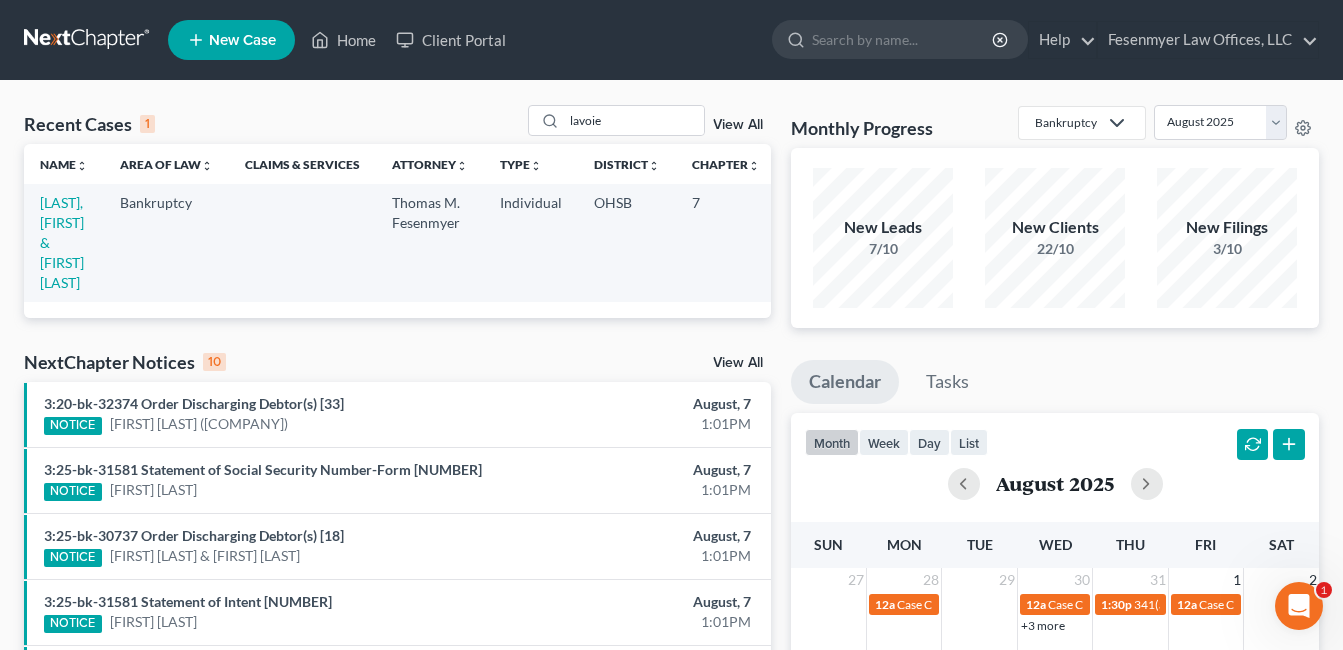 select on "3" 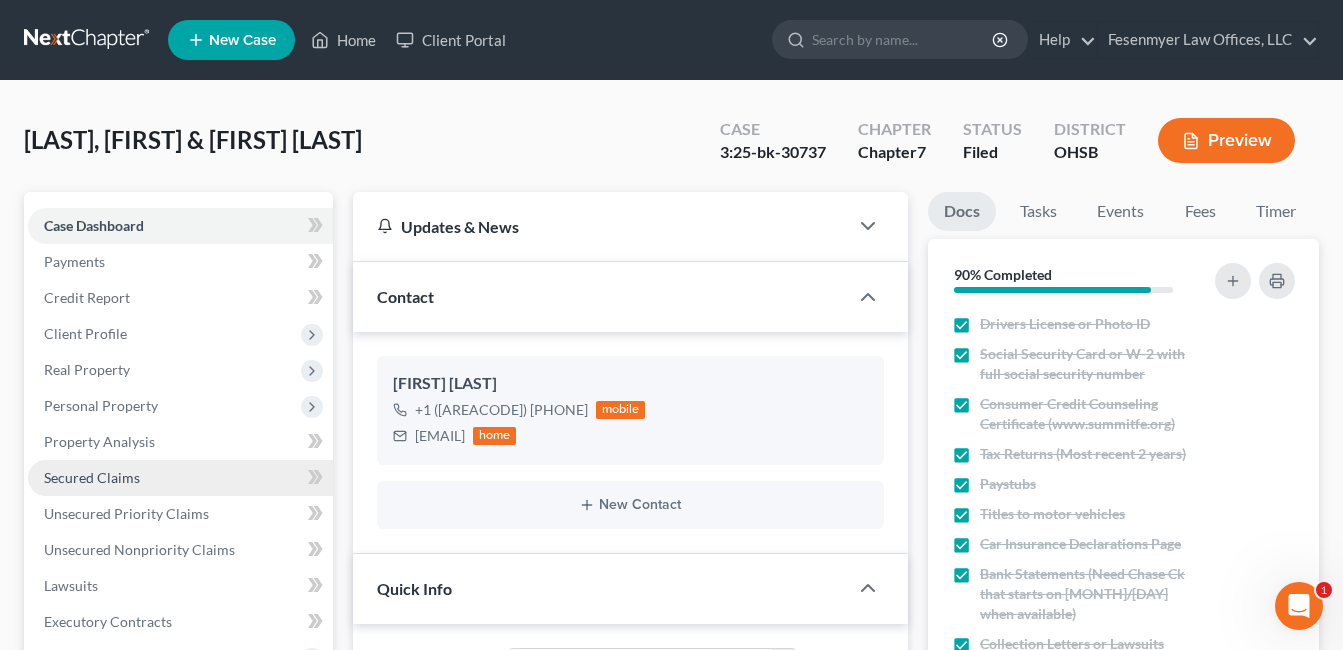 click on "Secured Claims" at bounding box center (92, 477) 